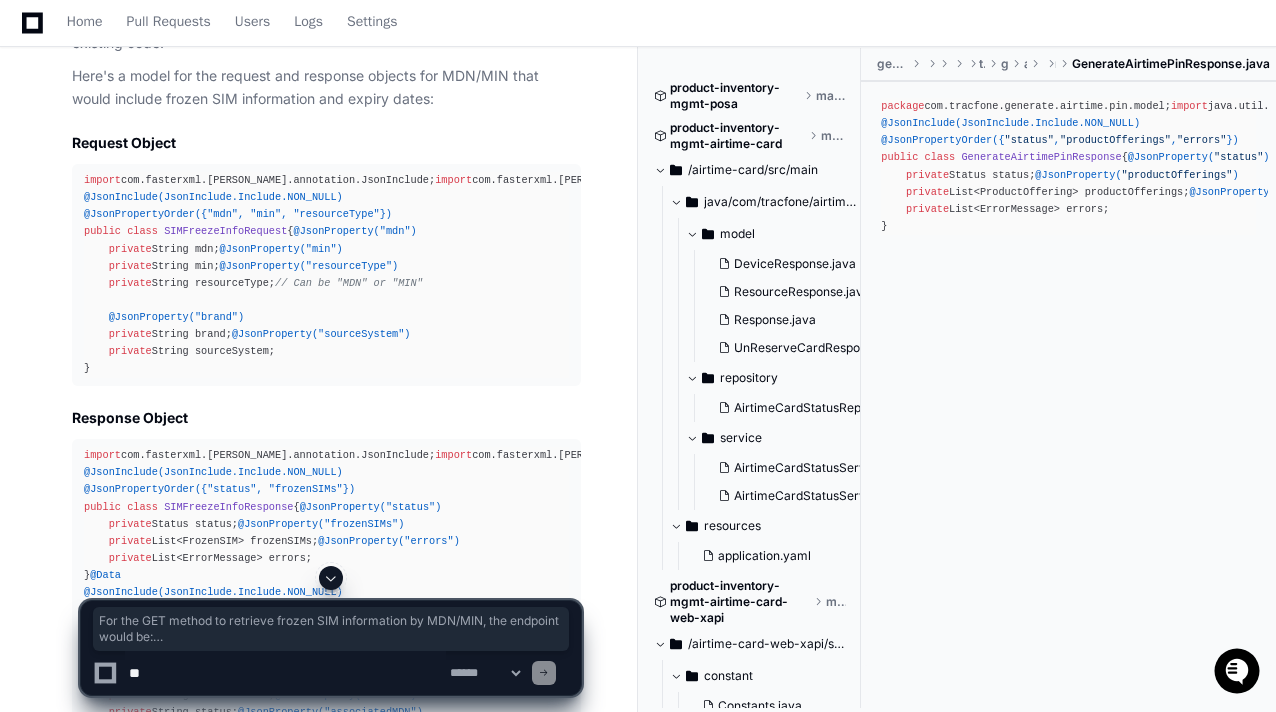 scroll, scrollTop: 0, scrollLeft: 0, axis: both 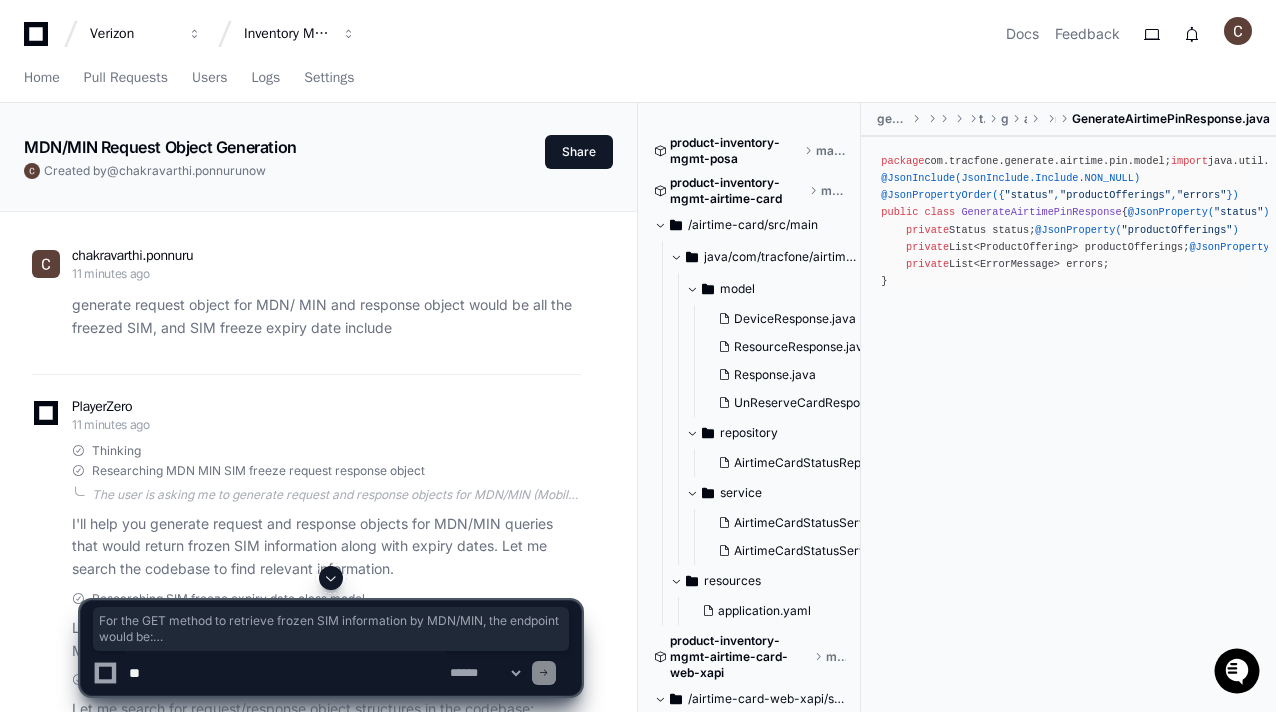 click 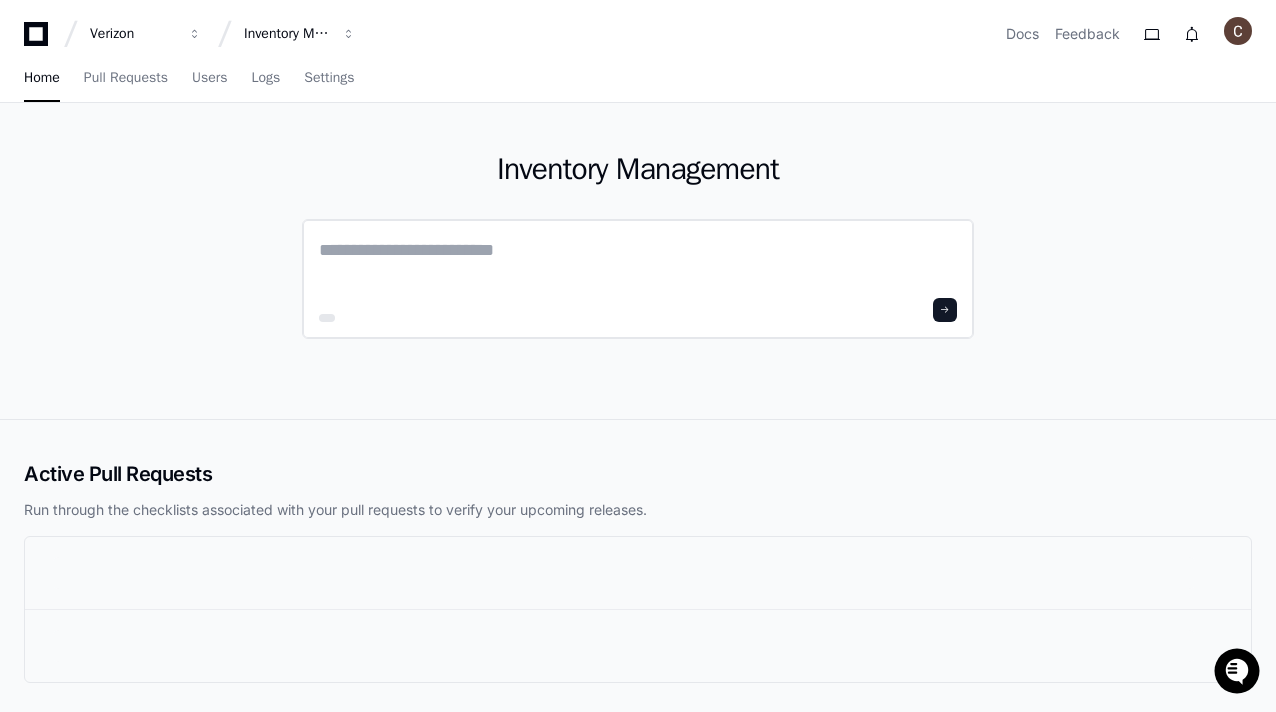 click 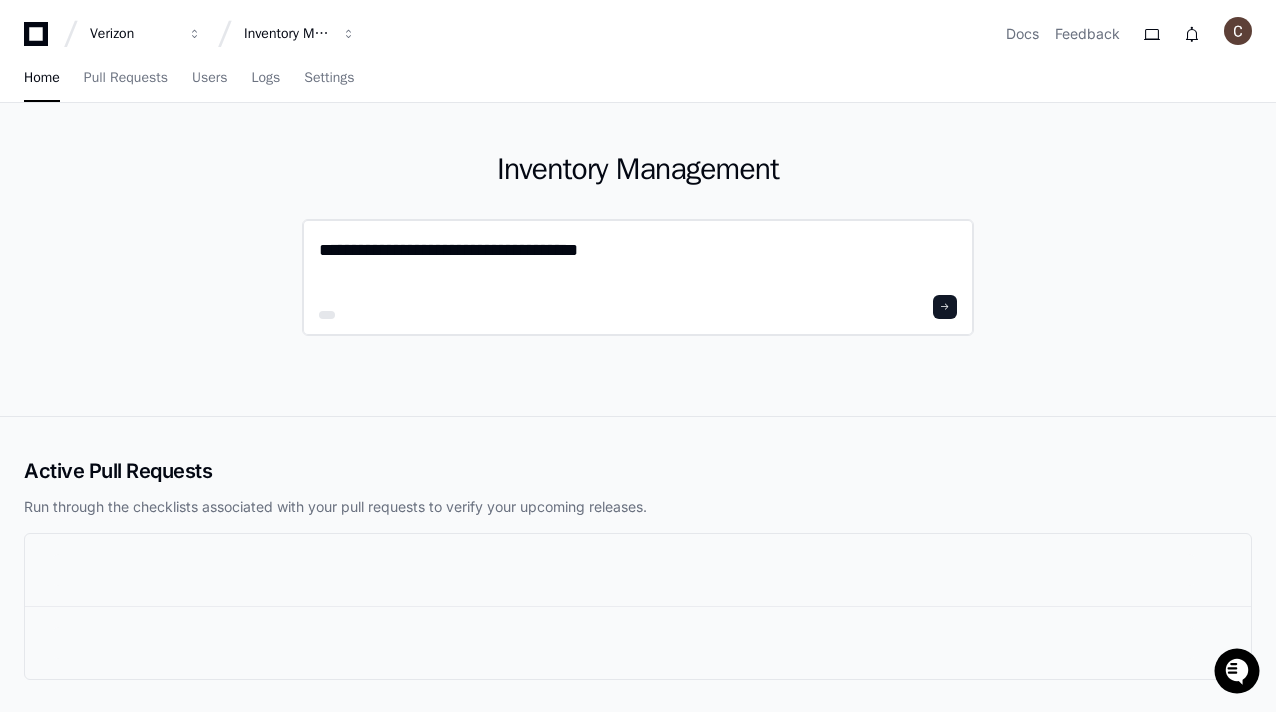 paste on "**********" 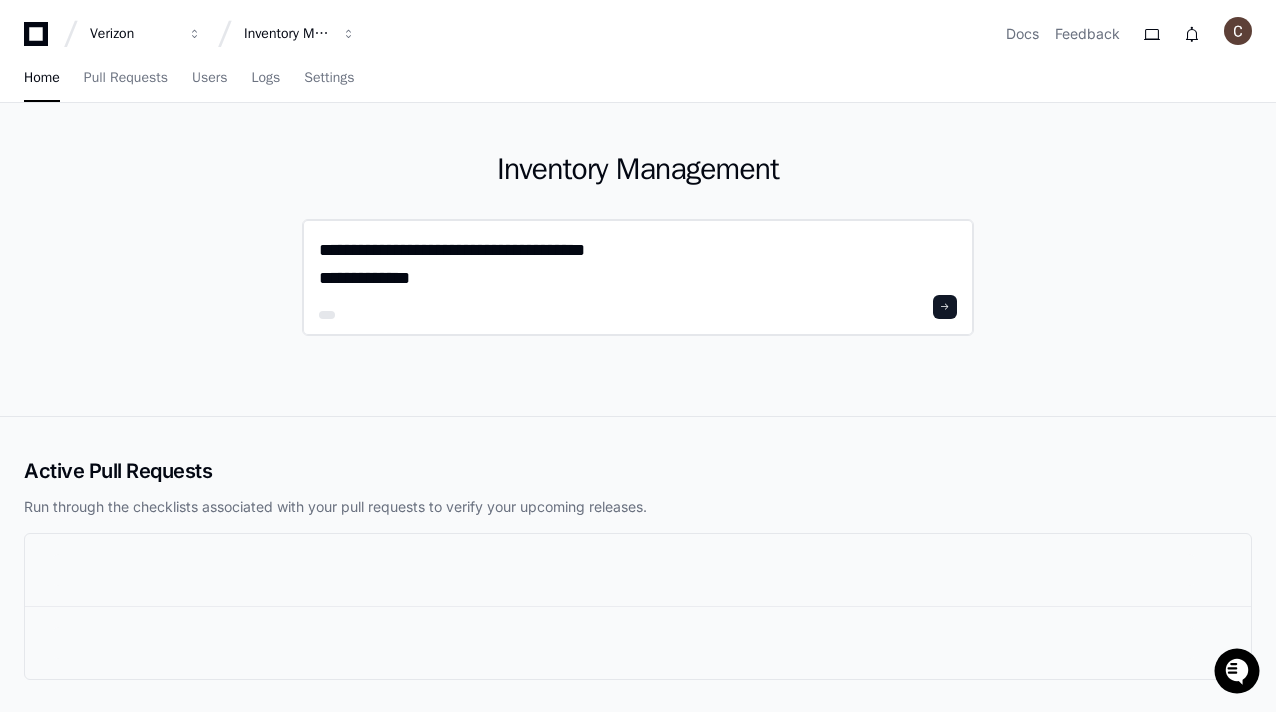 scroll, scrollTop: 0, scrollLeft: 0, axis: both 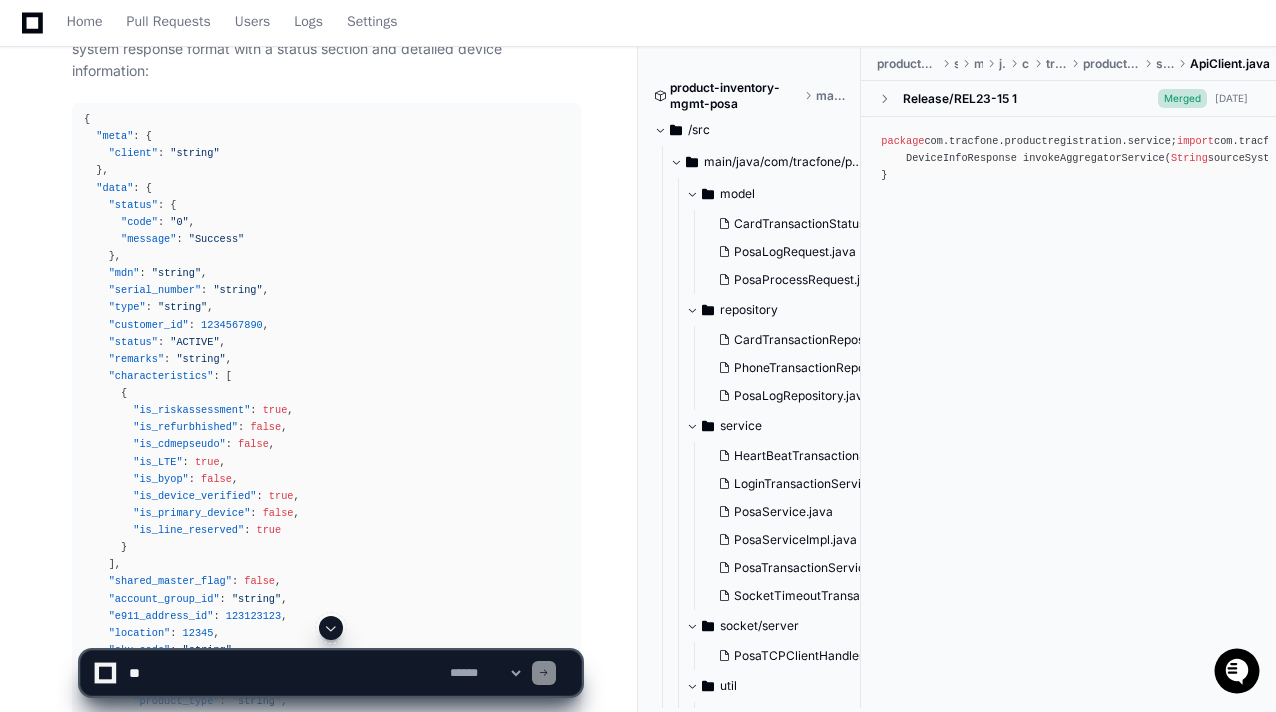 drag, startPoint x: 82, startPoint y: 110, endPoint x: 583, endPoint y: 299, distance: 535.4643 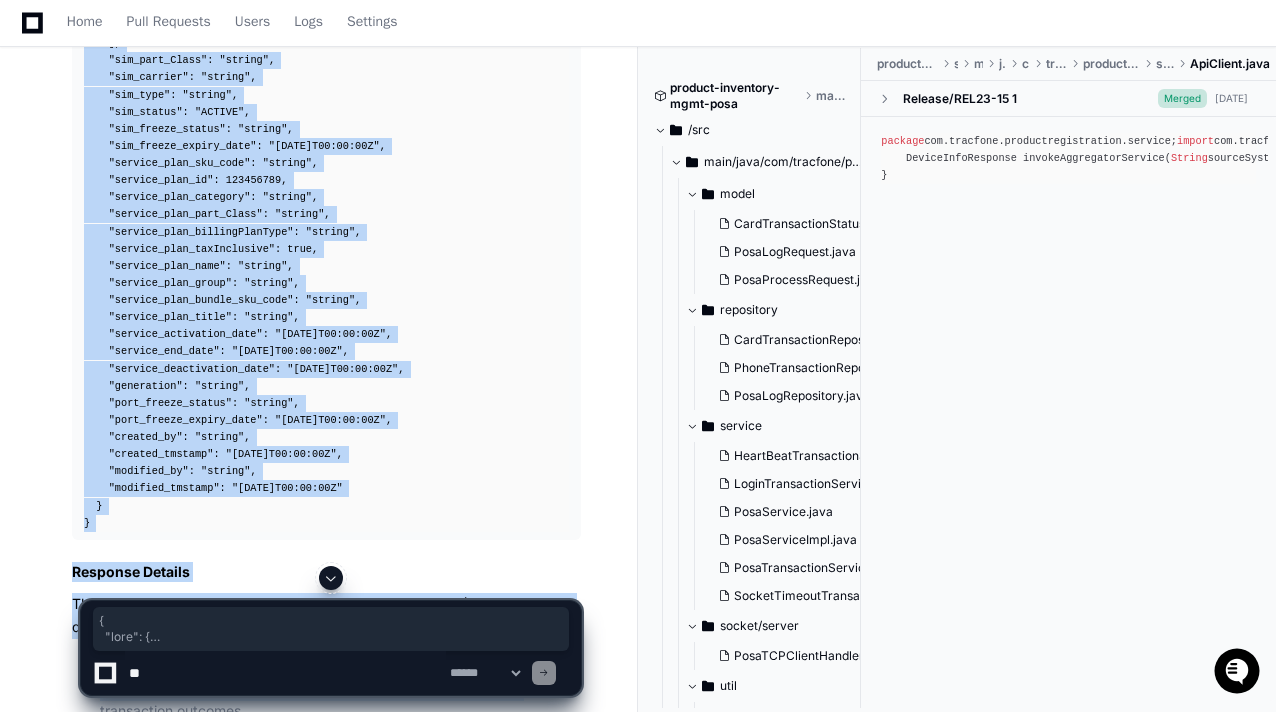 scroll, scrollTop: 2786, scrollLeft: 0, axis: vertical 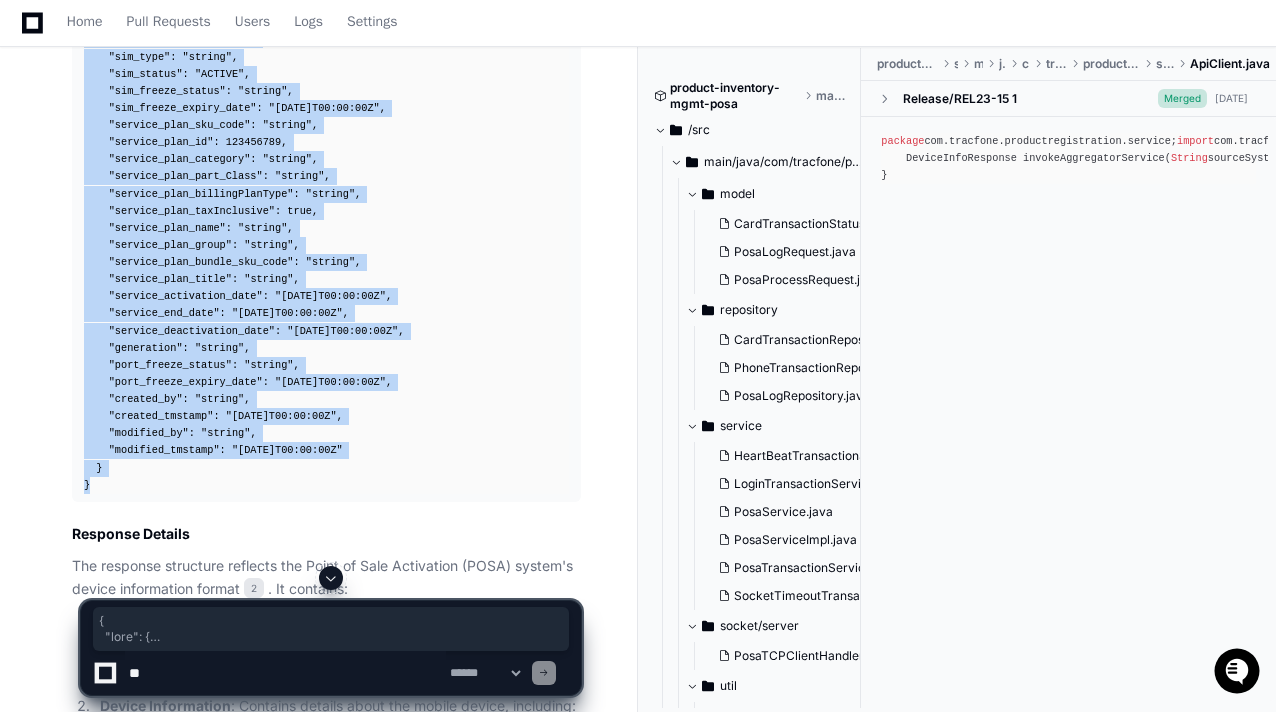 drag, startPoint x: 78, startPoint y: 109, endPoint x: 102, endPoint y: 484, distance: 375.7672 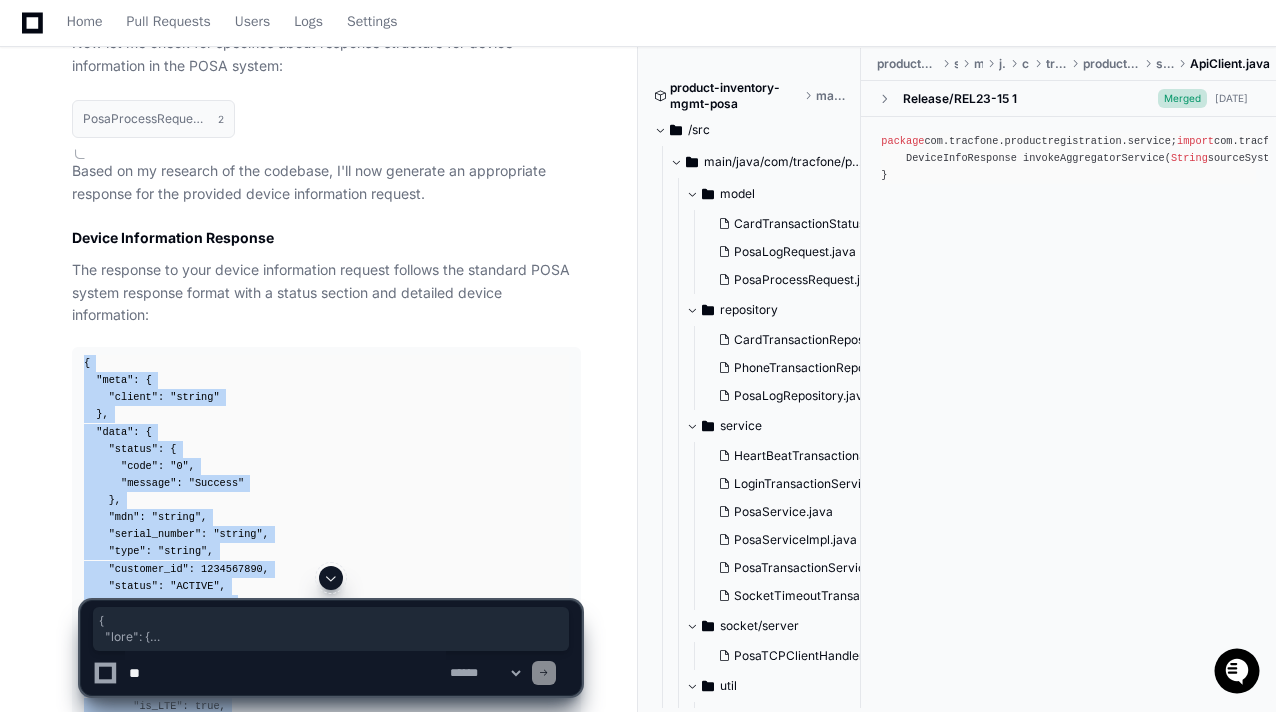 scroll, scrollTop: 0, scrollLeft: 0, axis: both 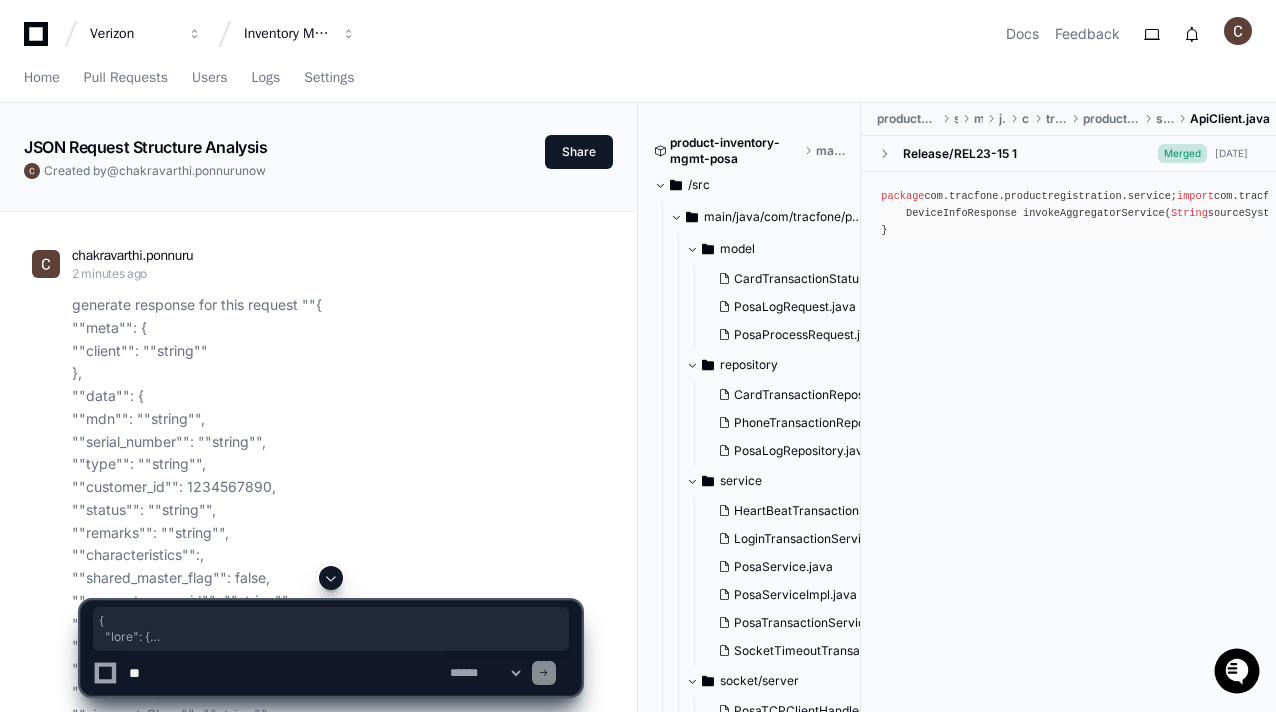 click 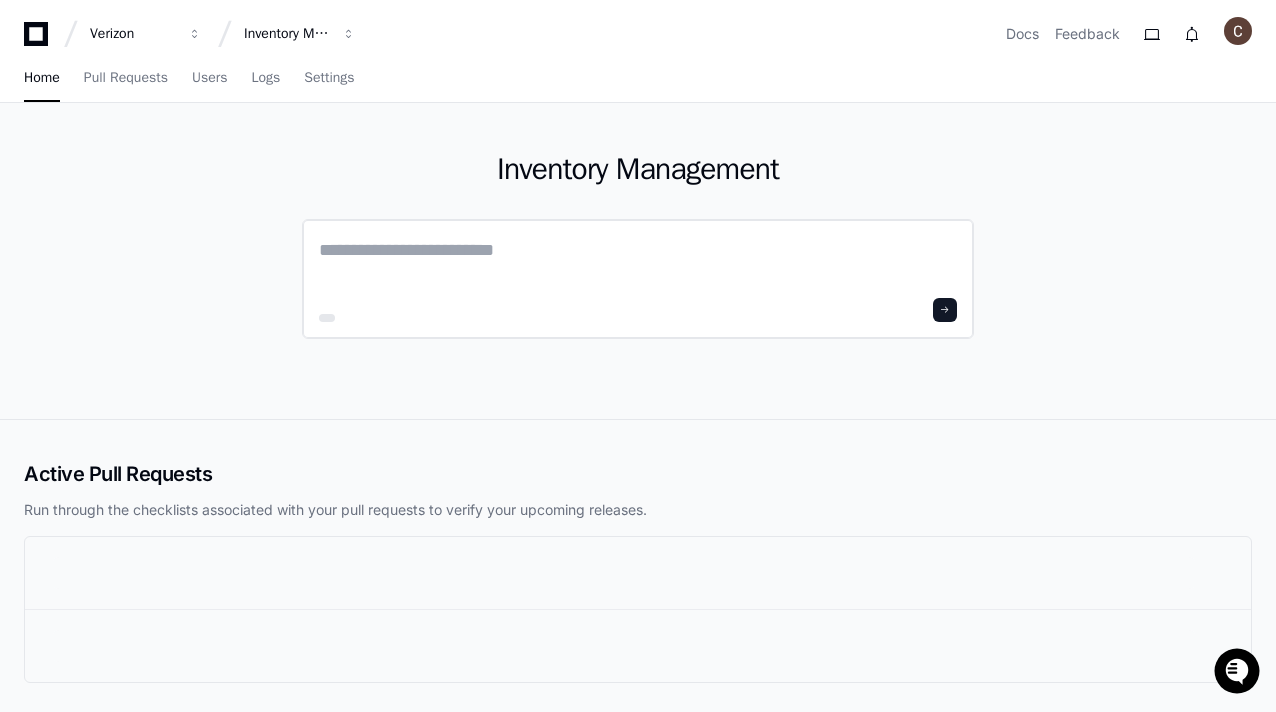click 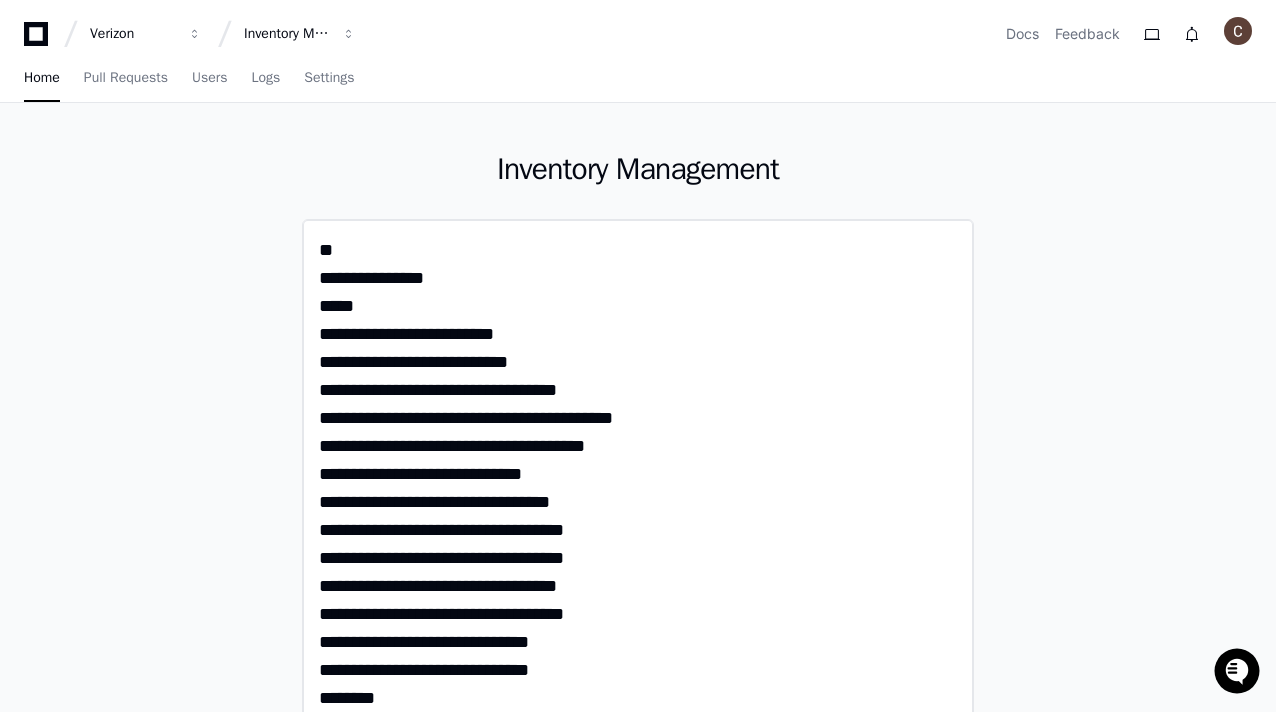 scroll, scrollTop: 0, scrollLeft: 0, axis: both 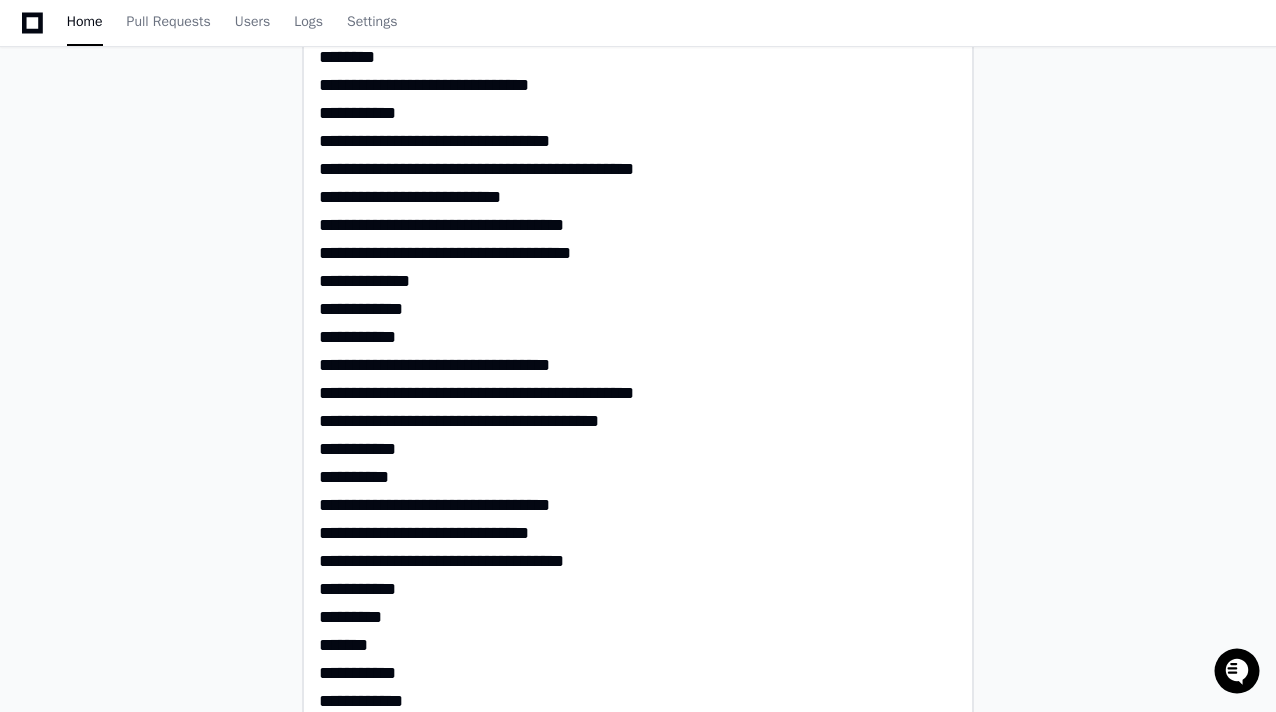 type on "**********" 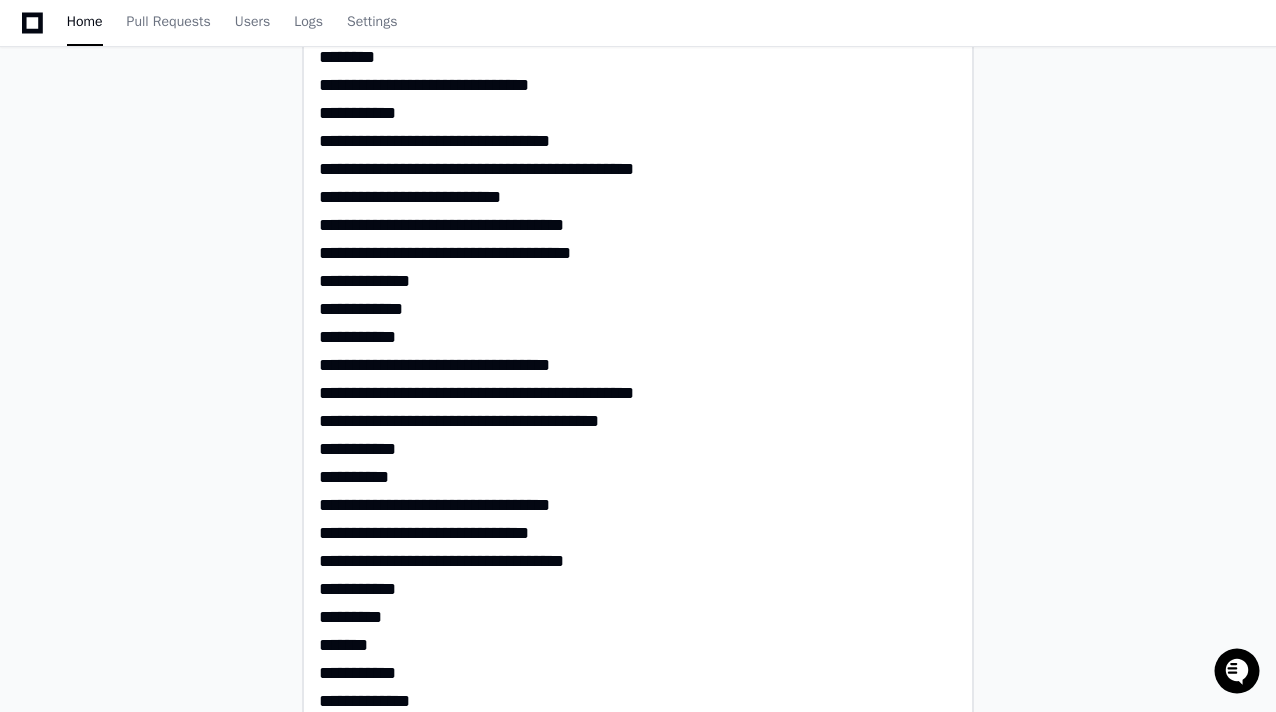 scroll, scrollTop: 102, scrollLeft: 0, axis: vertical 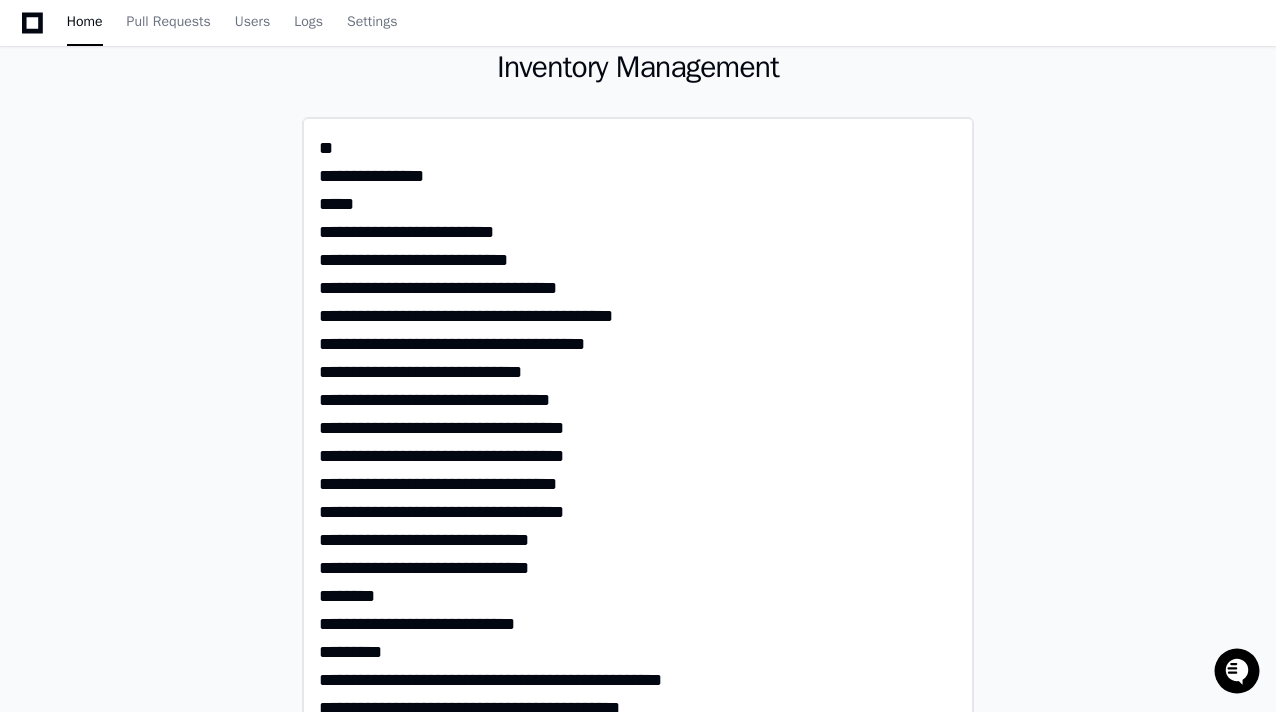 click 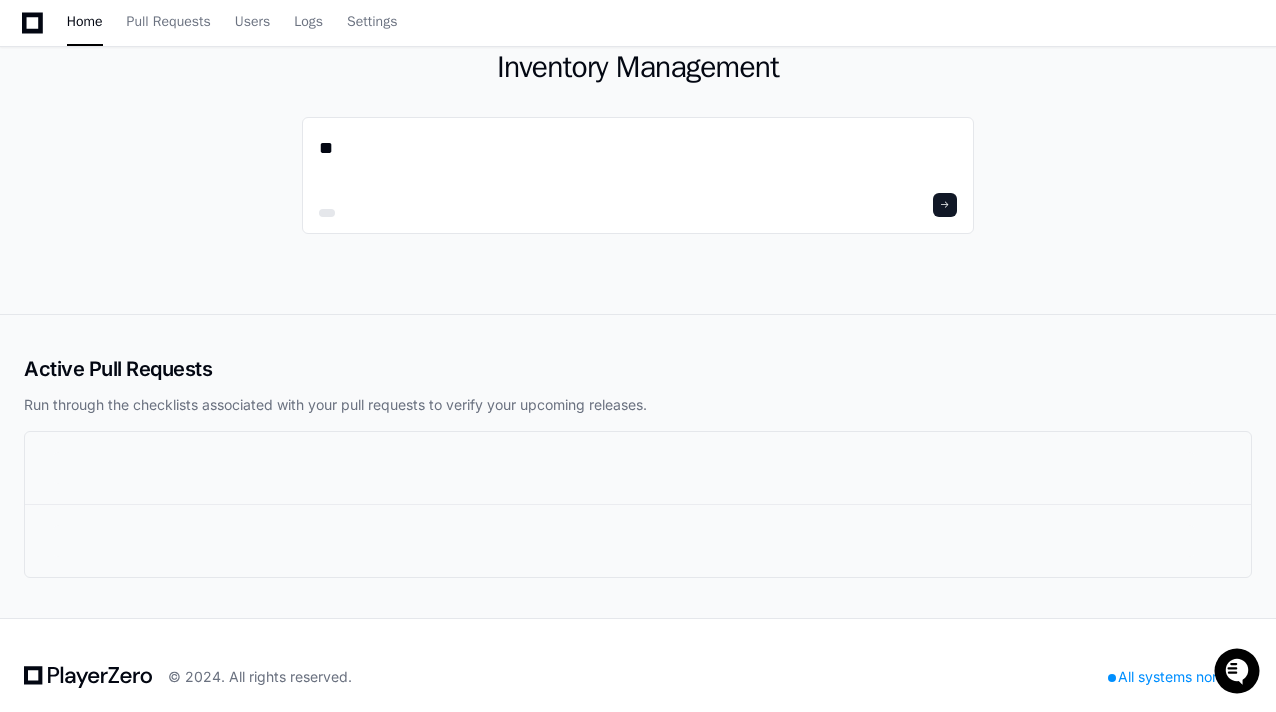type on "*" 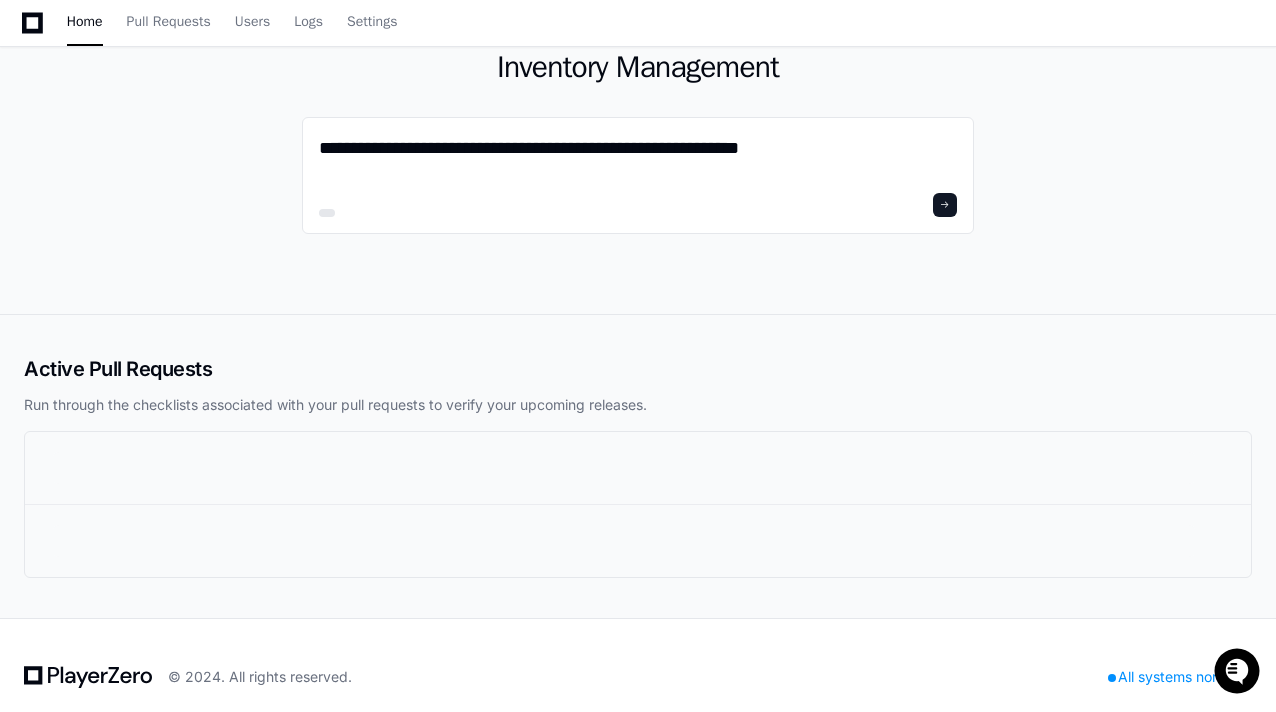 paste on "**********" 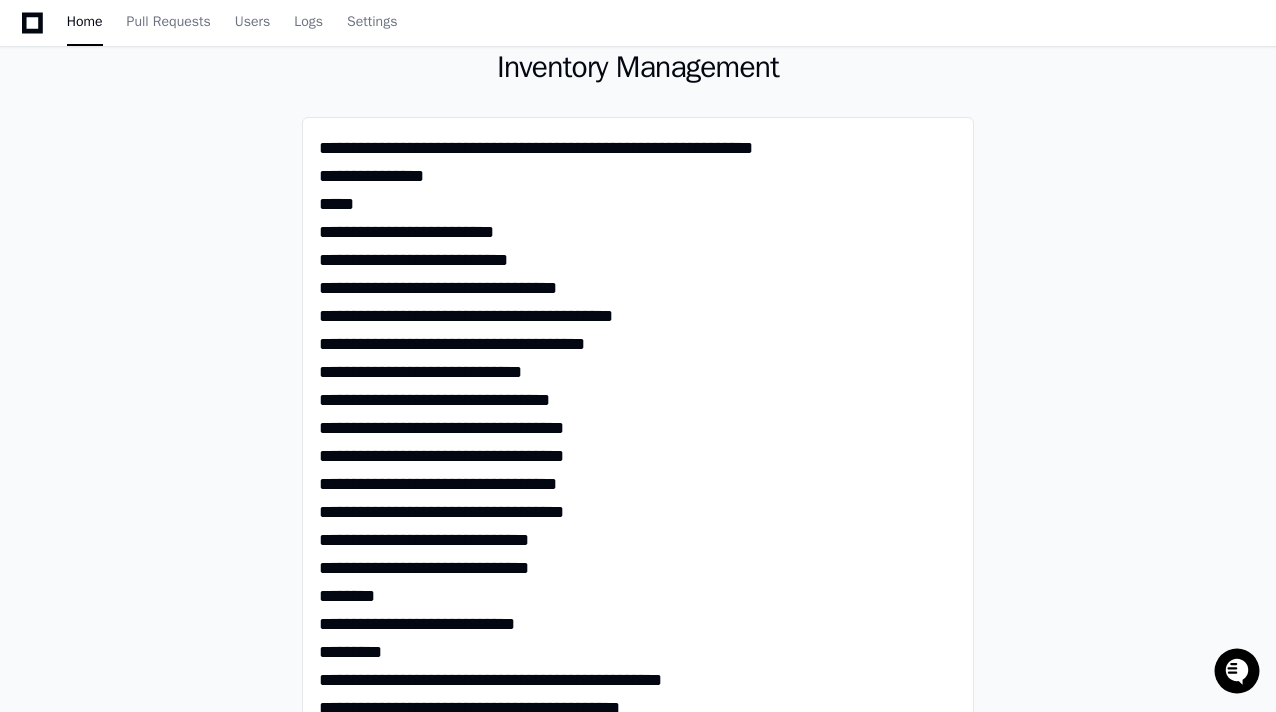scroll, scrollTop: 0, scrollLeft: 0, axis: both 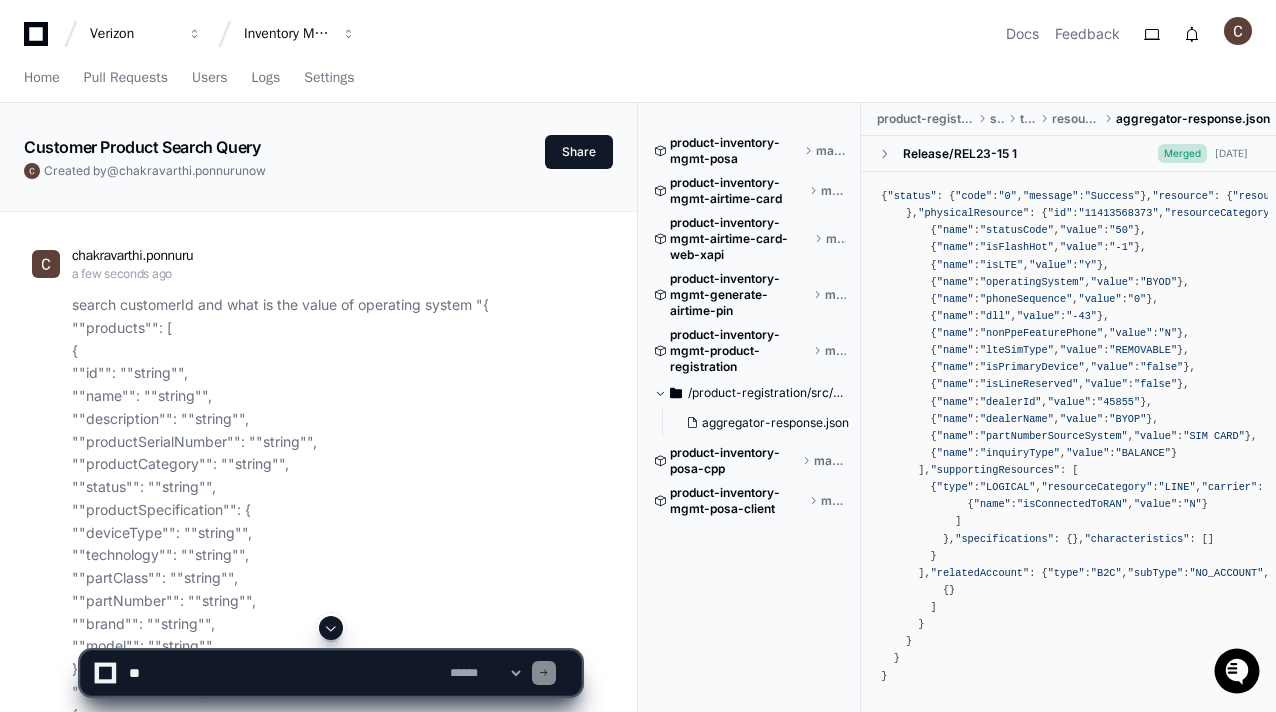 click 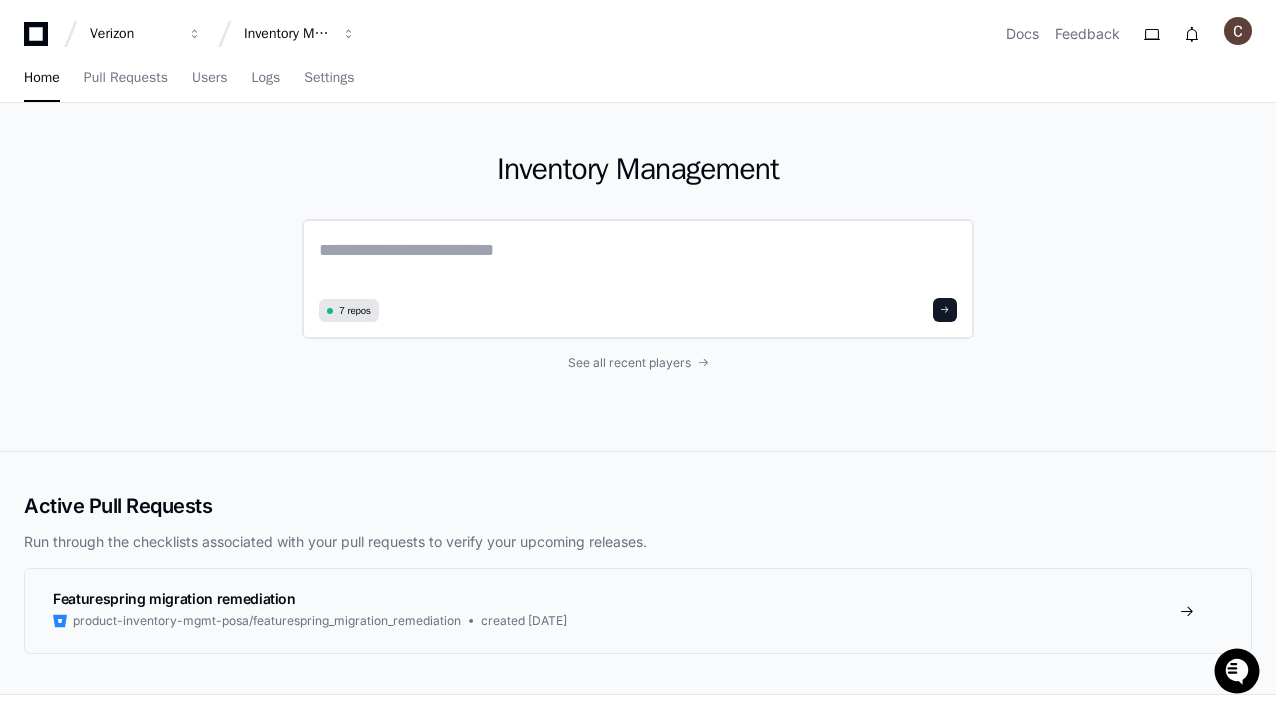 click 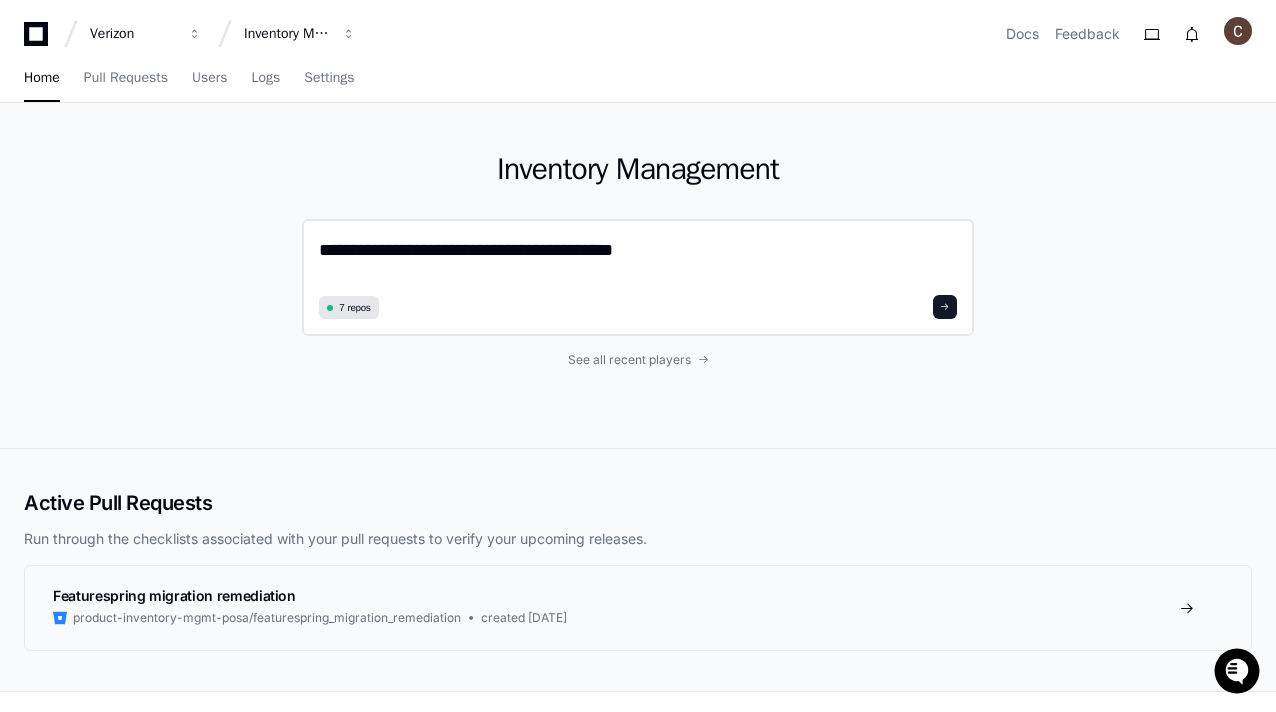 type on "**********" 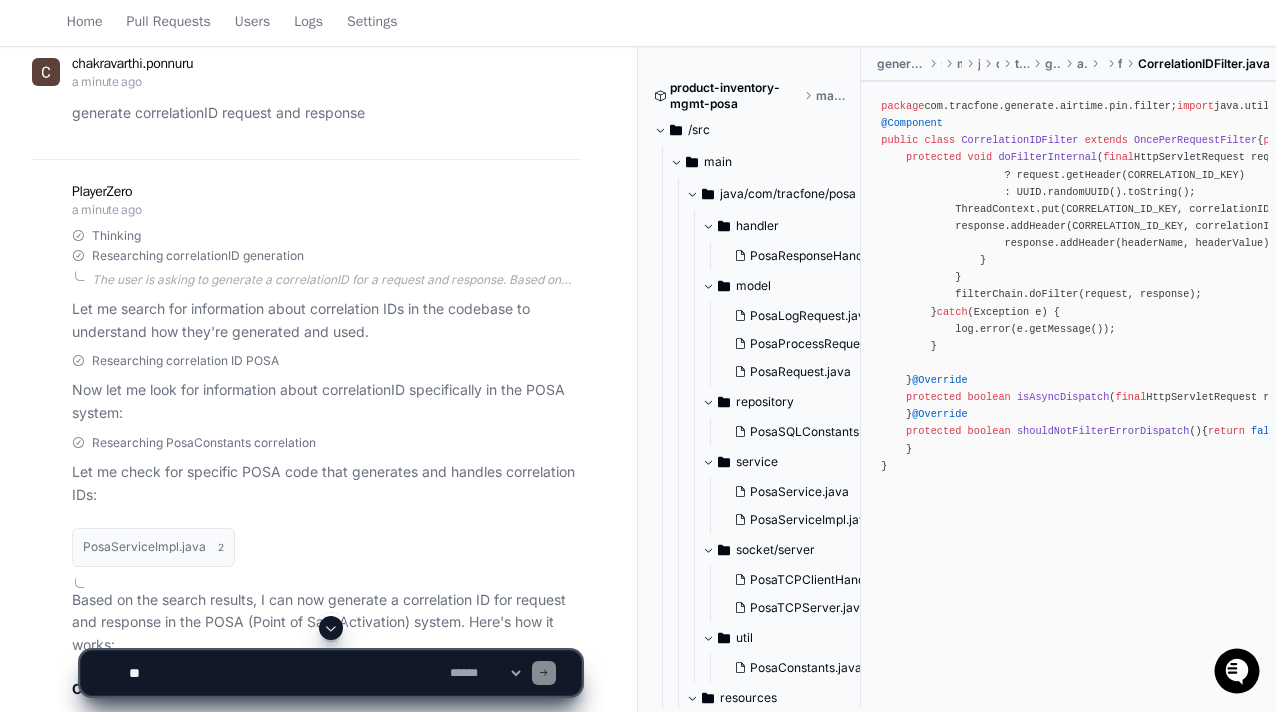 scroll, scrollTop: 0, scrollLeft: 0, axis: both 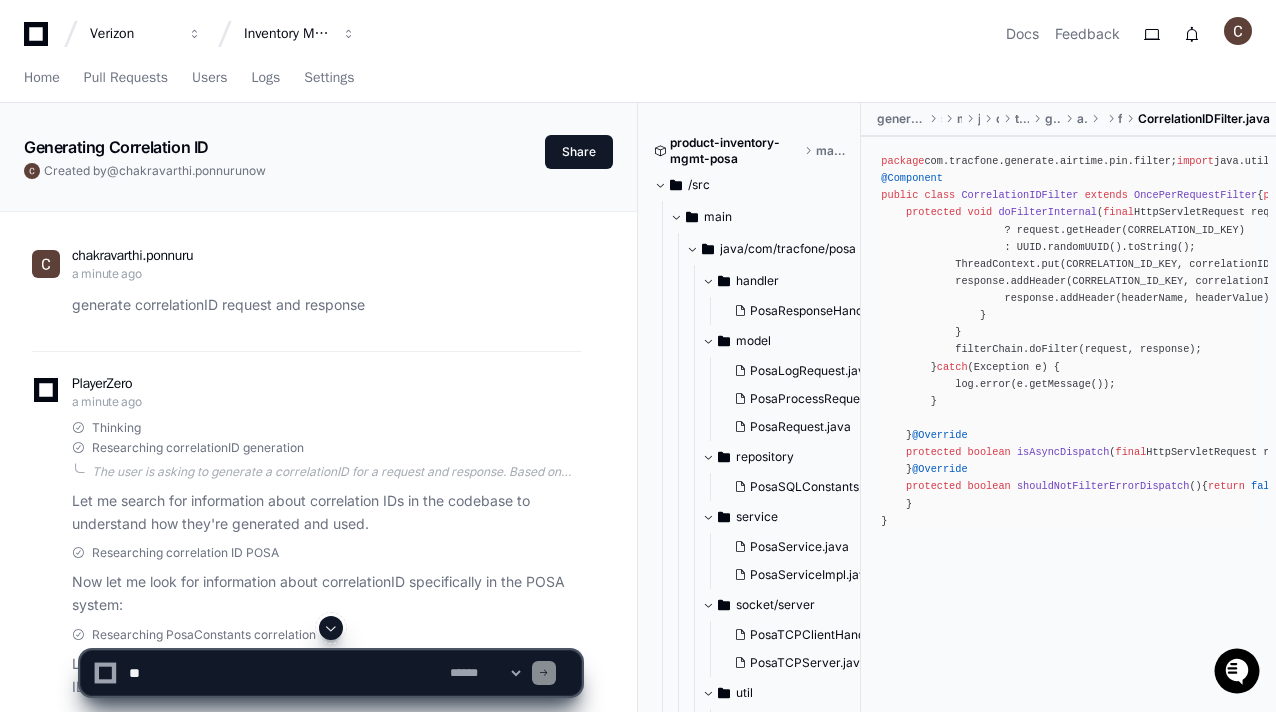 click 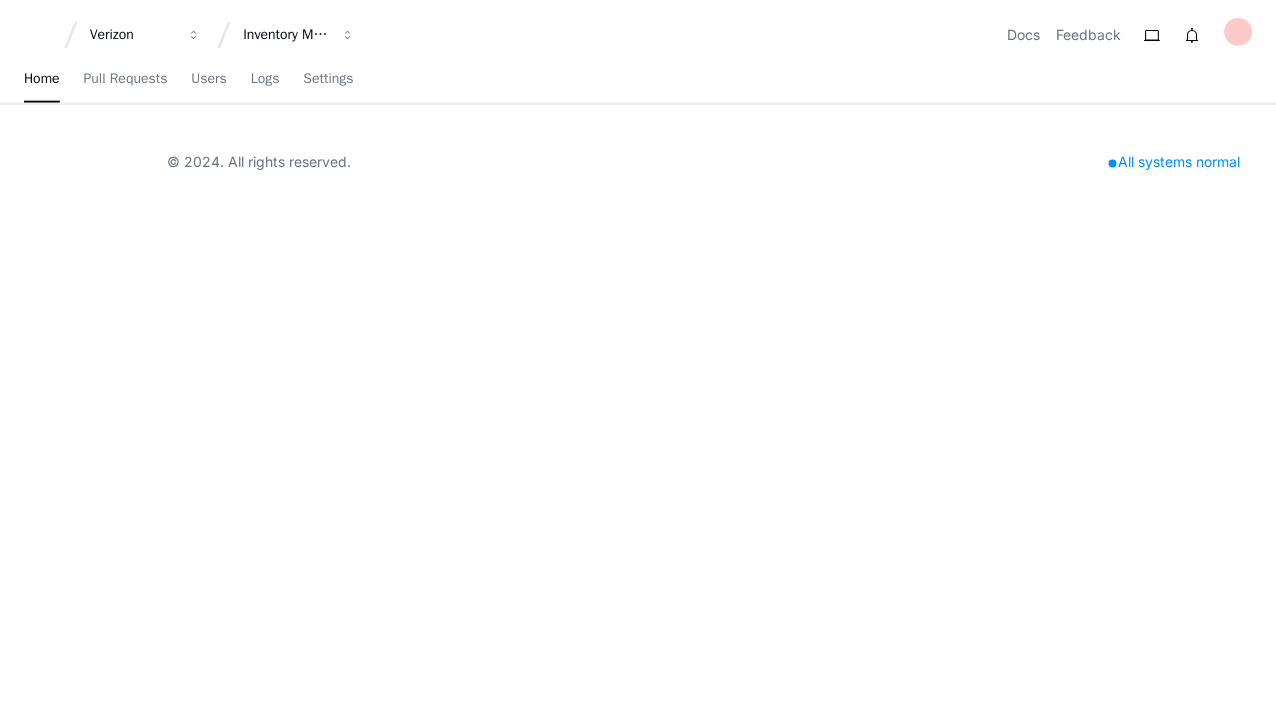 scroll, scrollTop: 0, scrollLeft: 0, axis: both 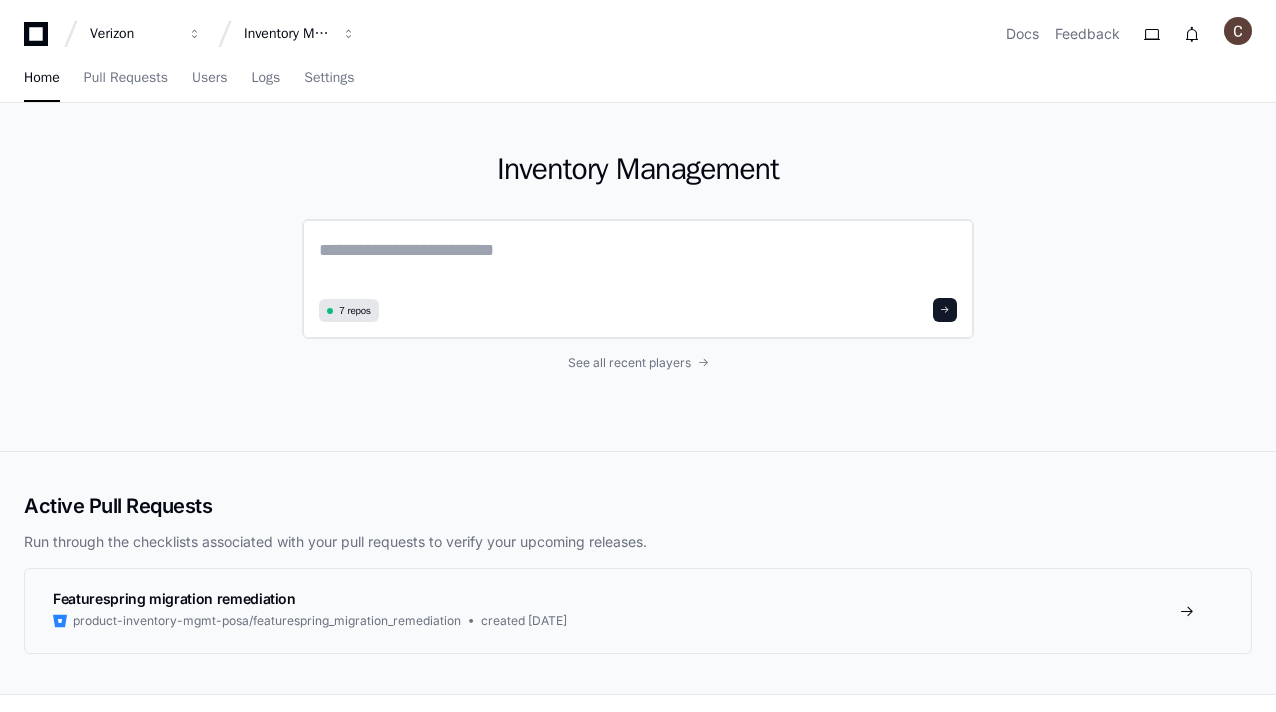 click 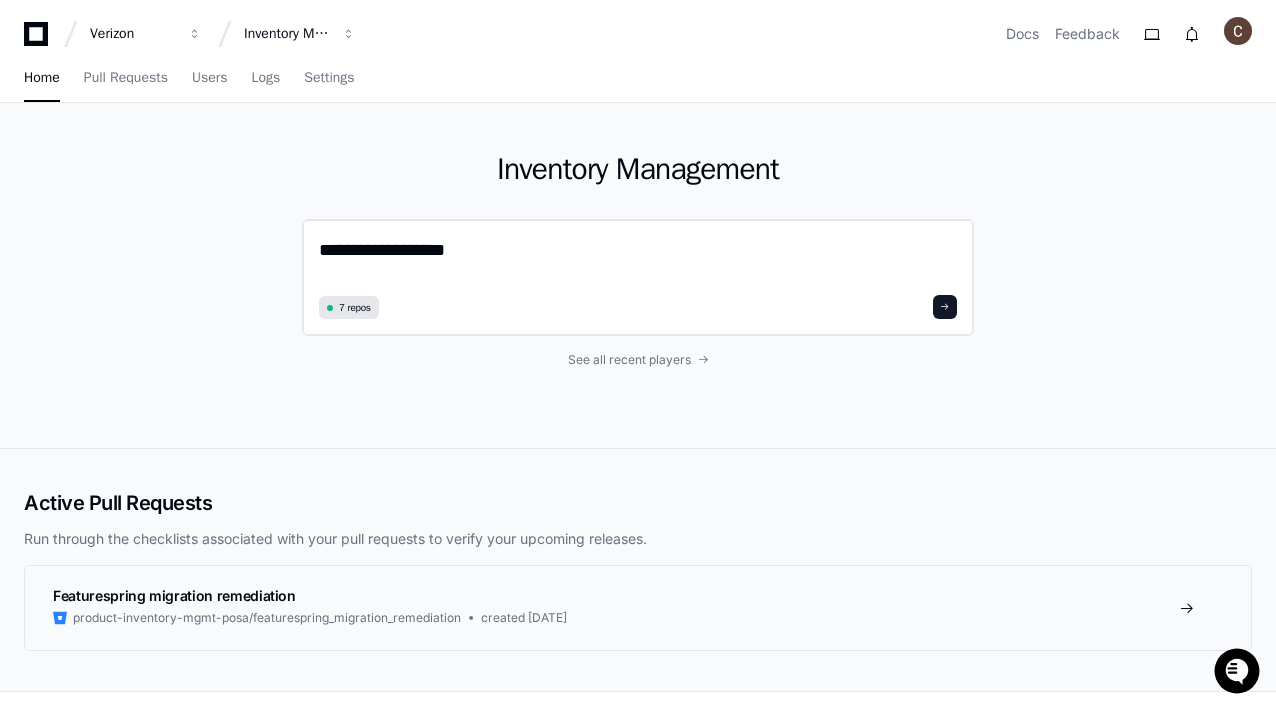 type on "**********" 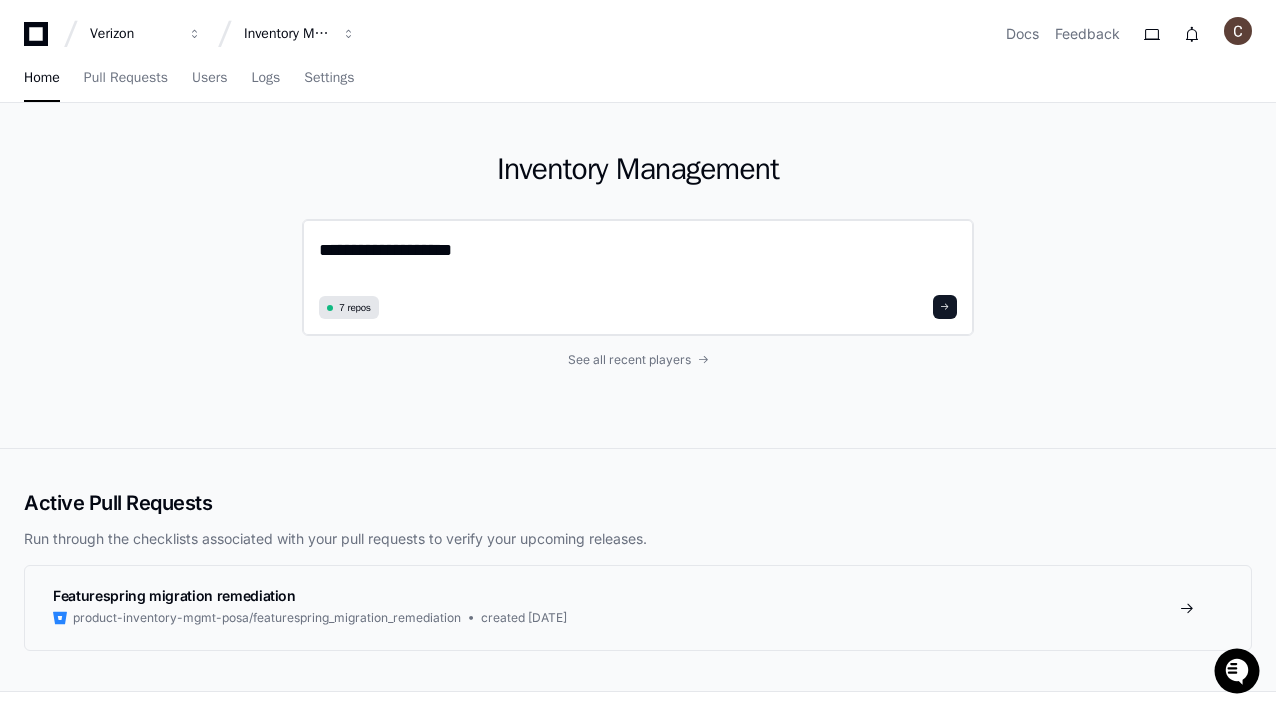 click on "**********" 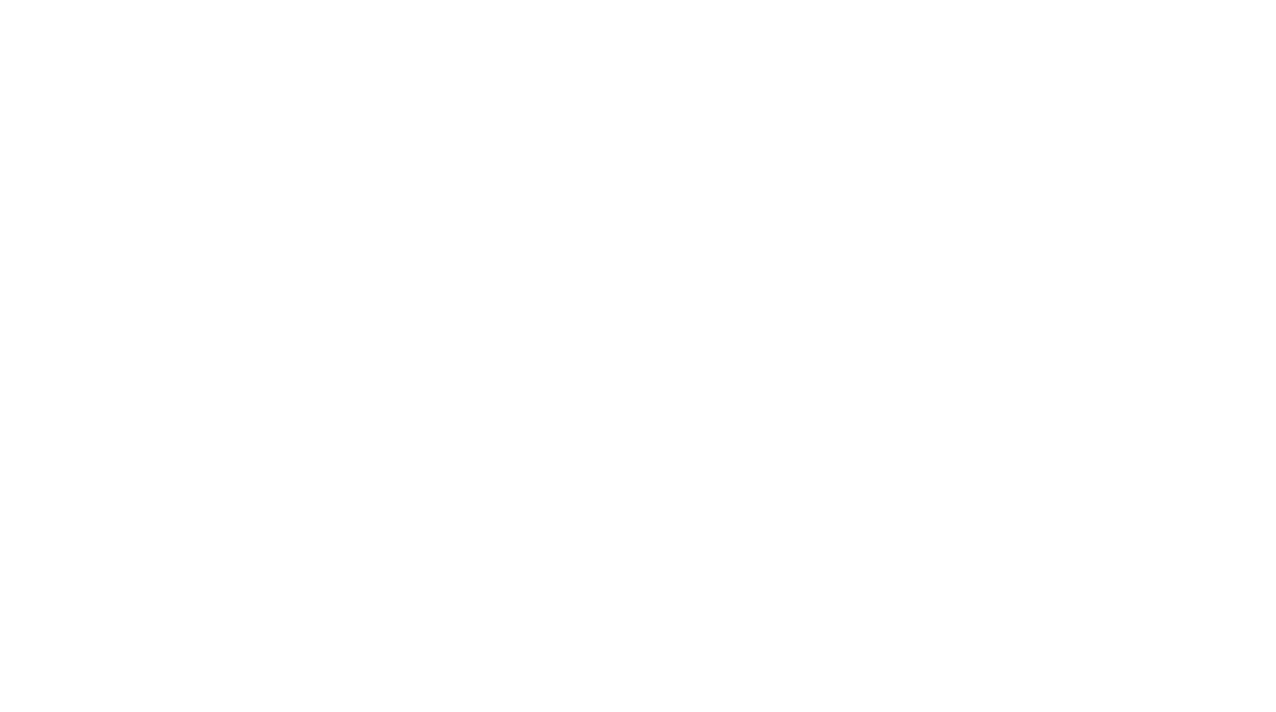 scroll, scrollTop: 0, scrollLeft: 0, axis: both 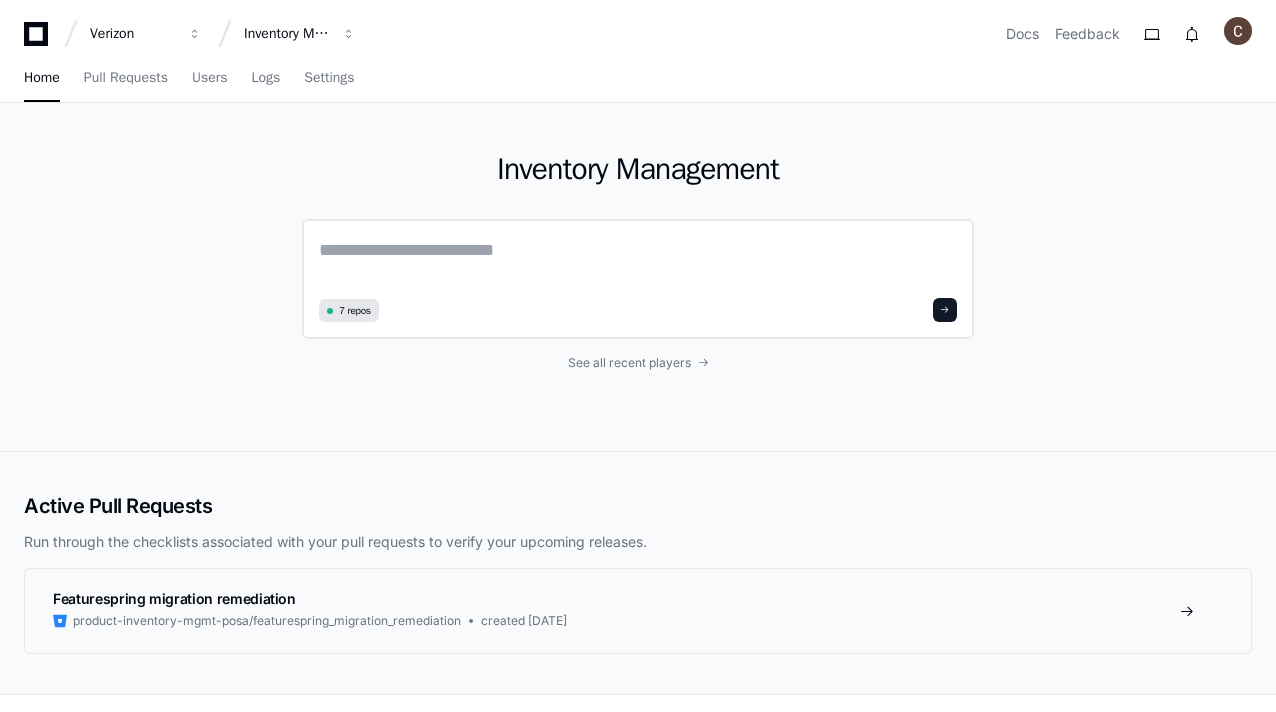 click 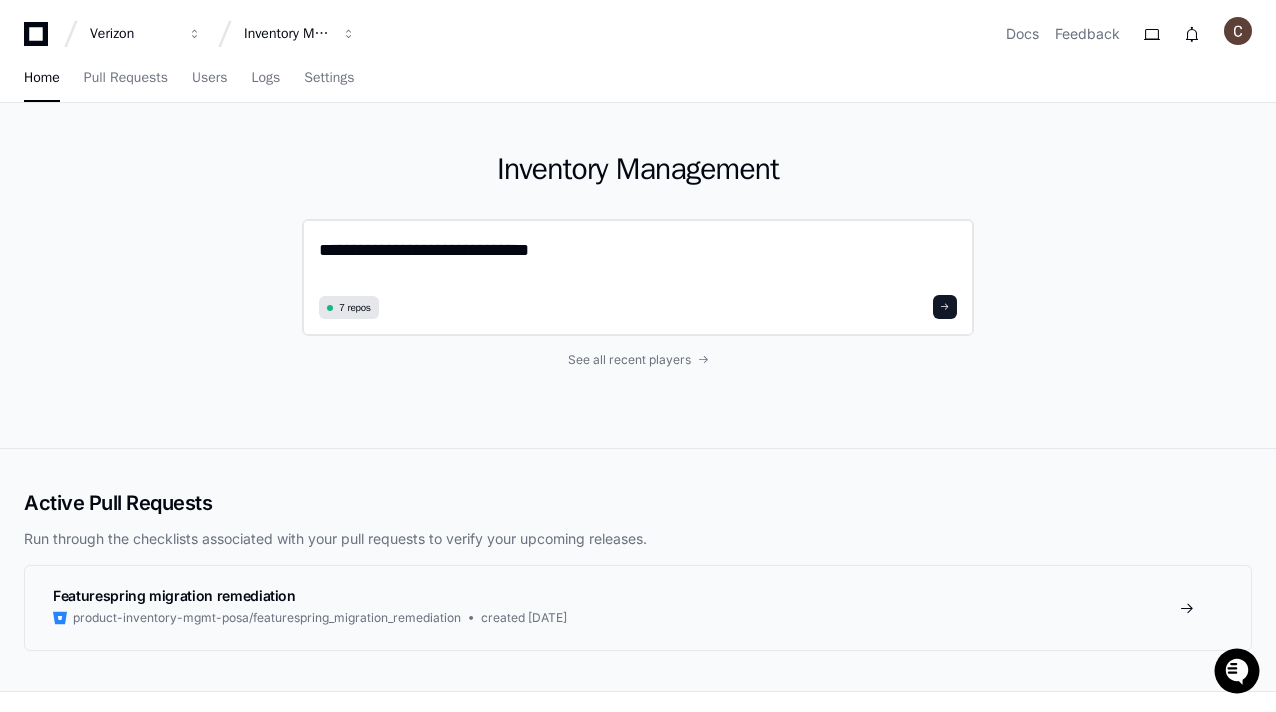 click on "**********" 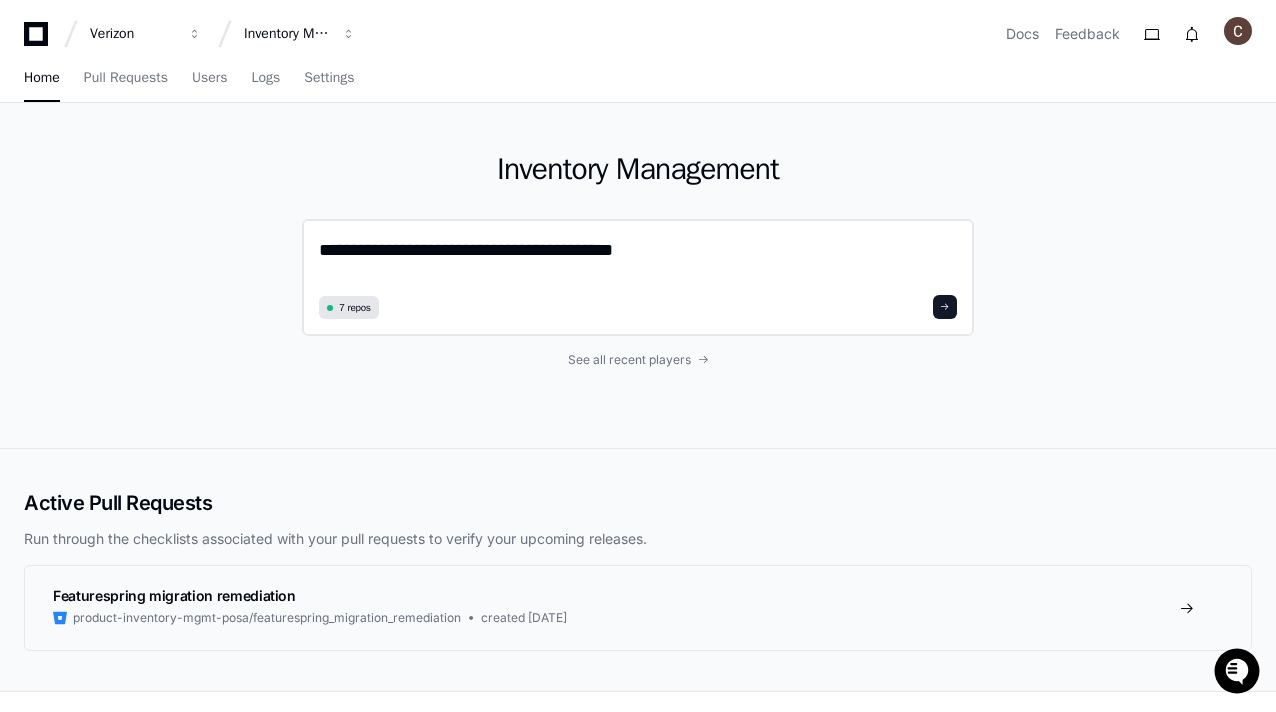 click on "**********" 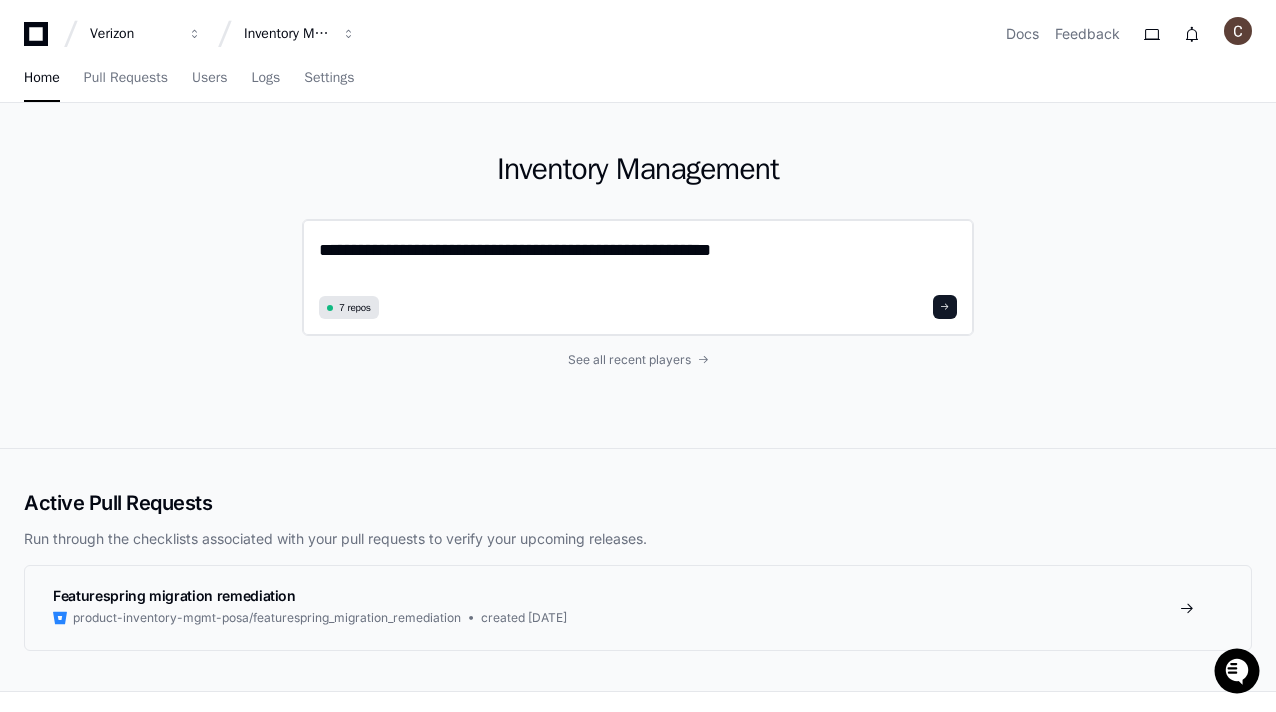 type on "**********" 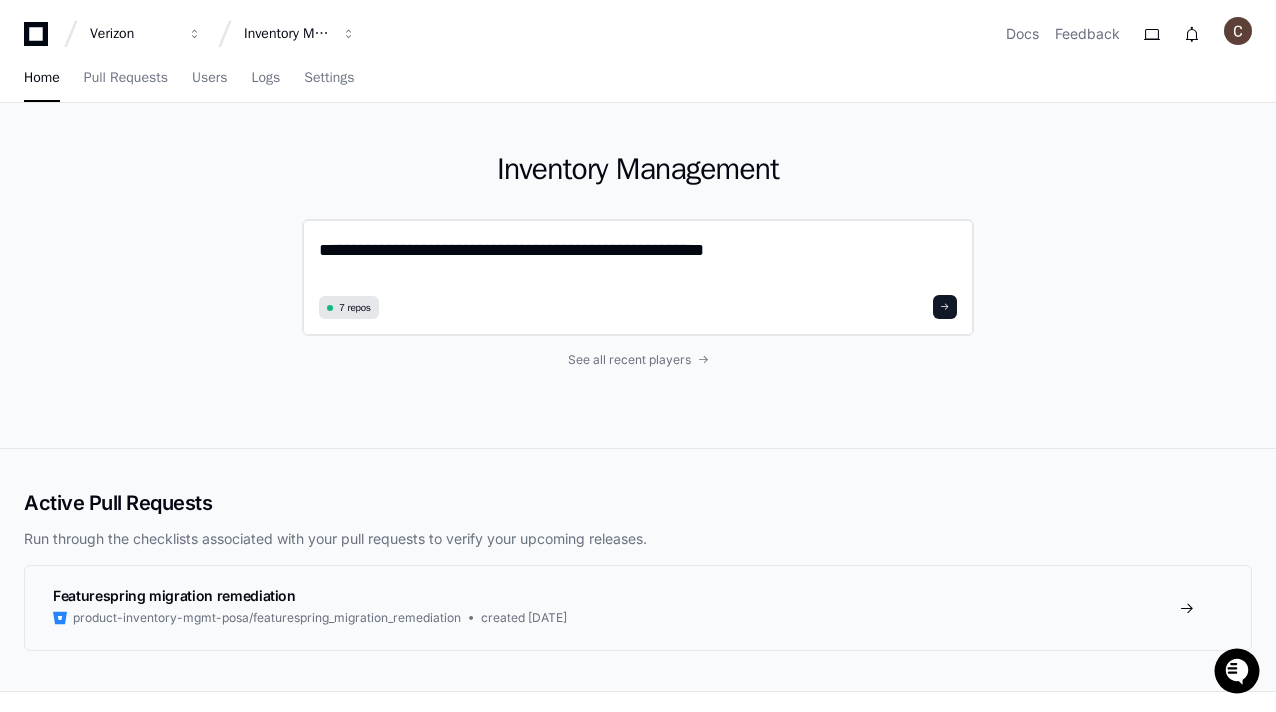 click on "**********" 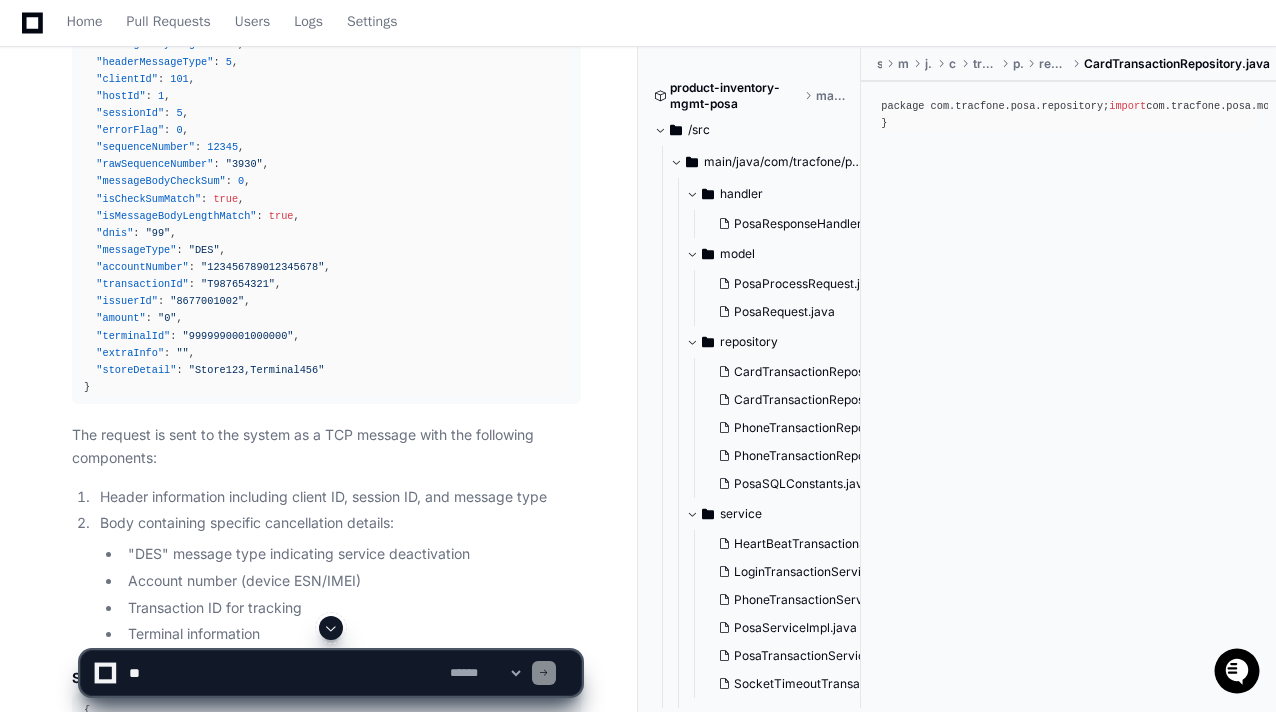 scroll, scrollTop: 1478, scrollLeft: 0, axis: vertical 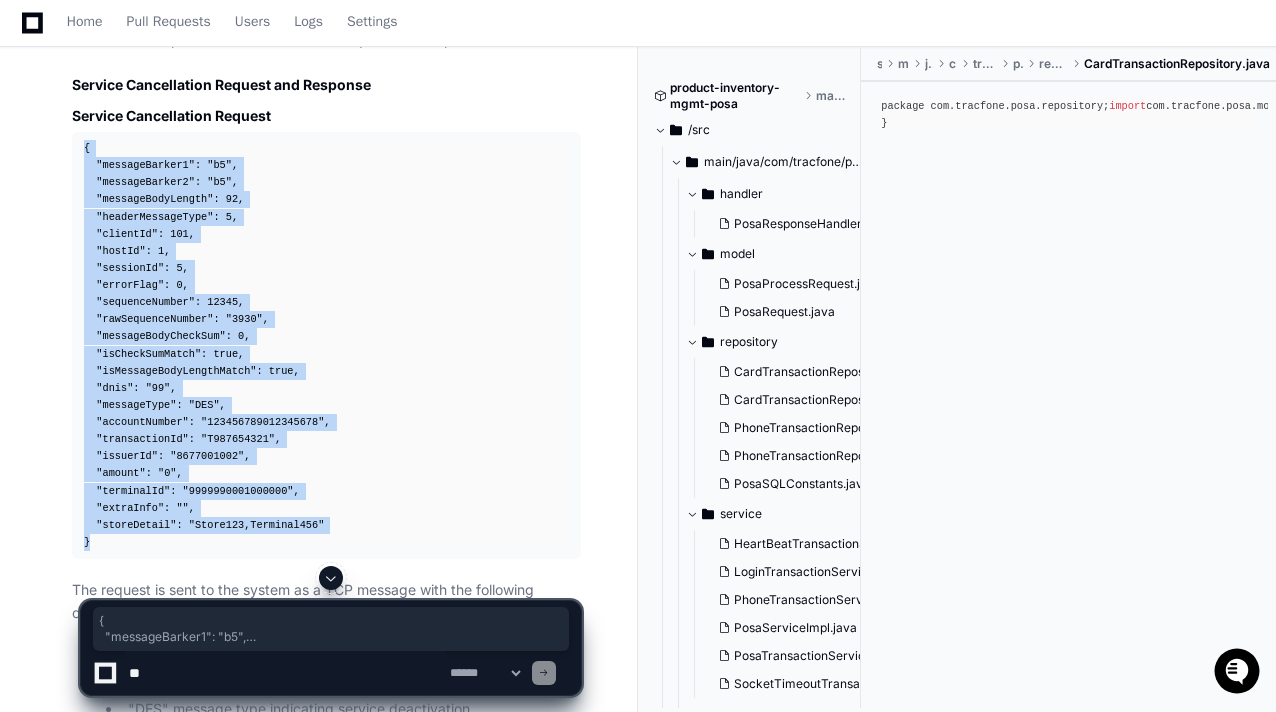 drag, startPoint x: 82, startPoint y: 158, endPoint x: 100, endPoint y: 561, distance: 403.4018 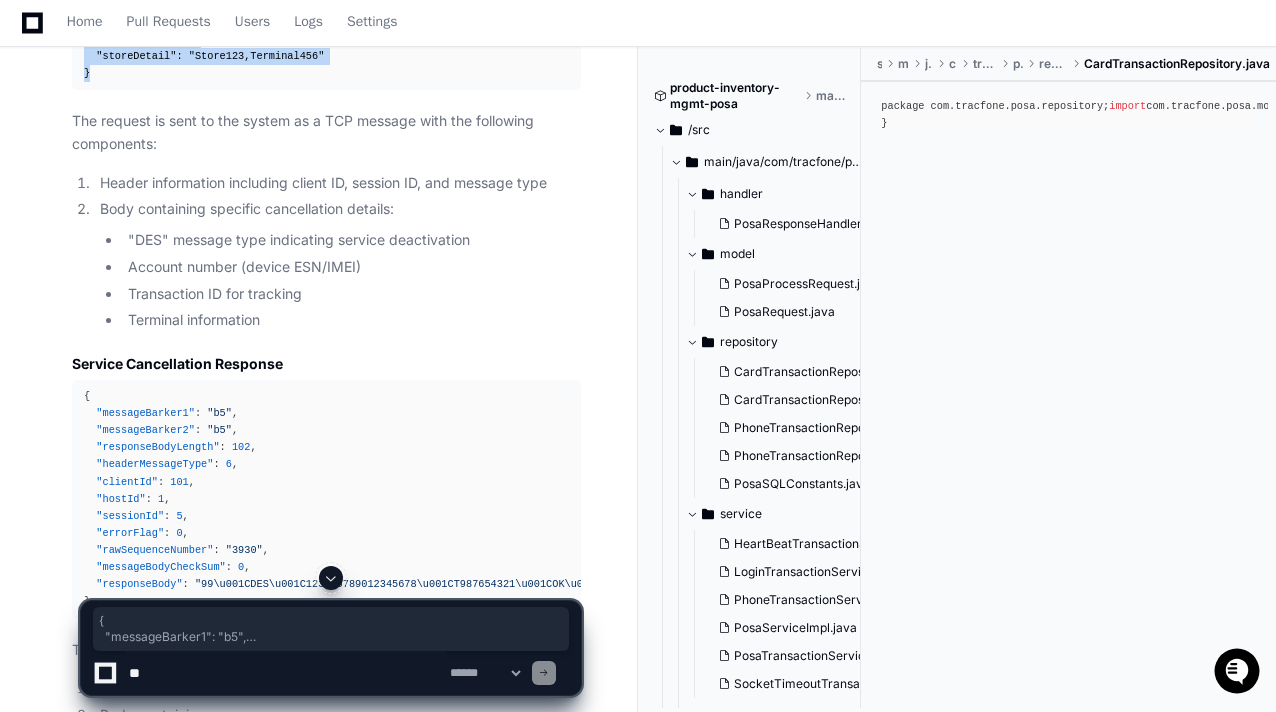 scroll, scrollTop: 2083, scrollLeft: 0, axis: vertical 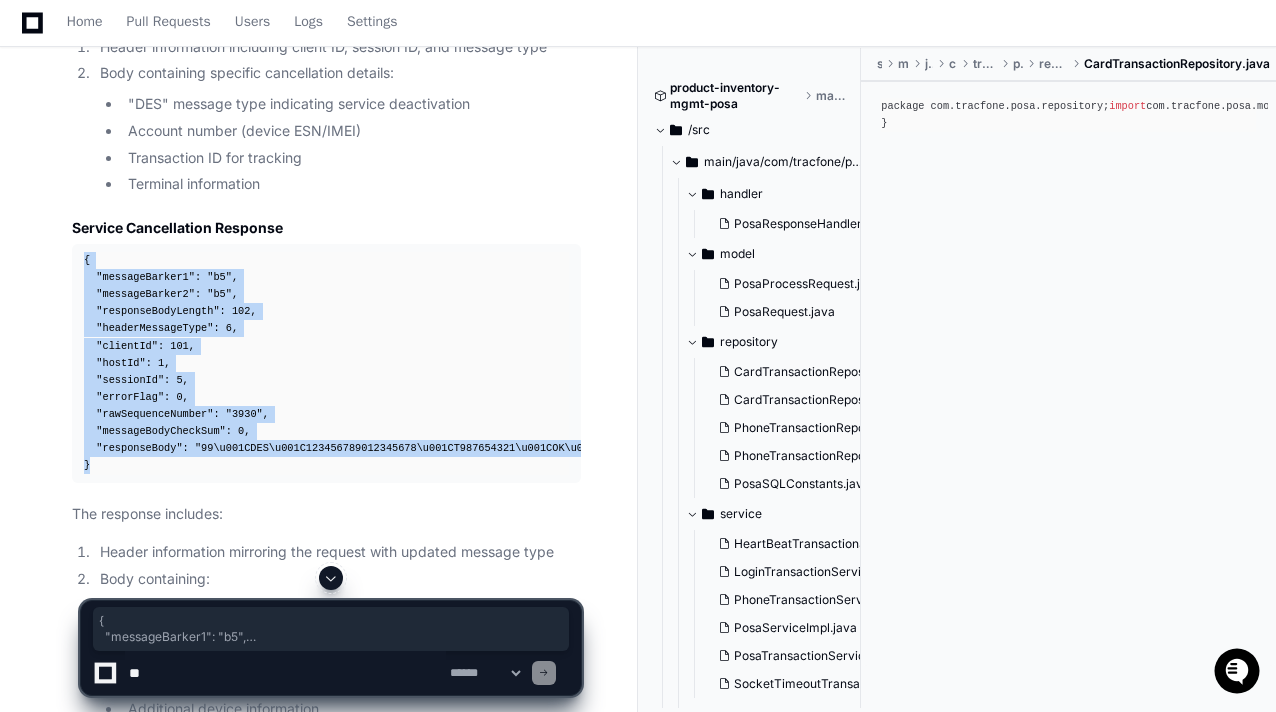 drag, startPoint x: 78, startPoint y: 280, endPoint x: 108, endPoint y: 488, distance: 210.15233 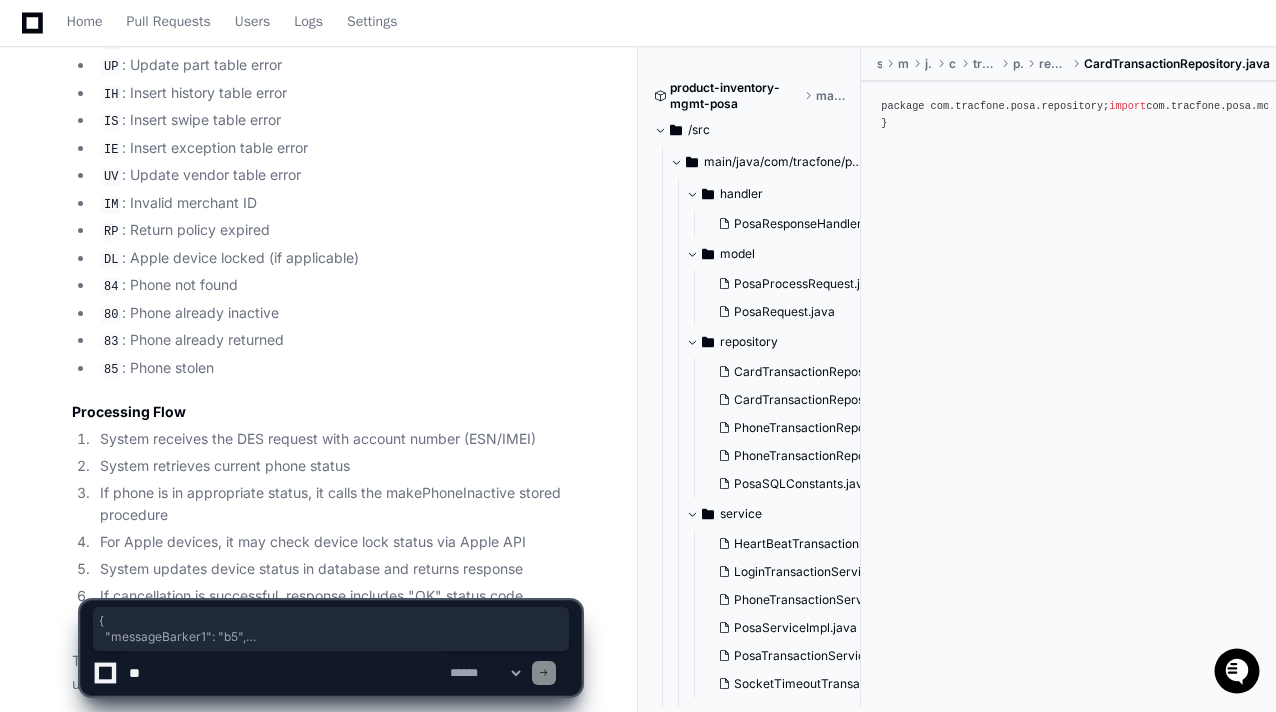 scroll, scrollTop: 3033, scrollLeft: 0, axis: vertical 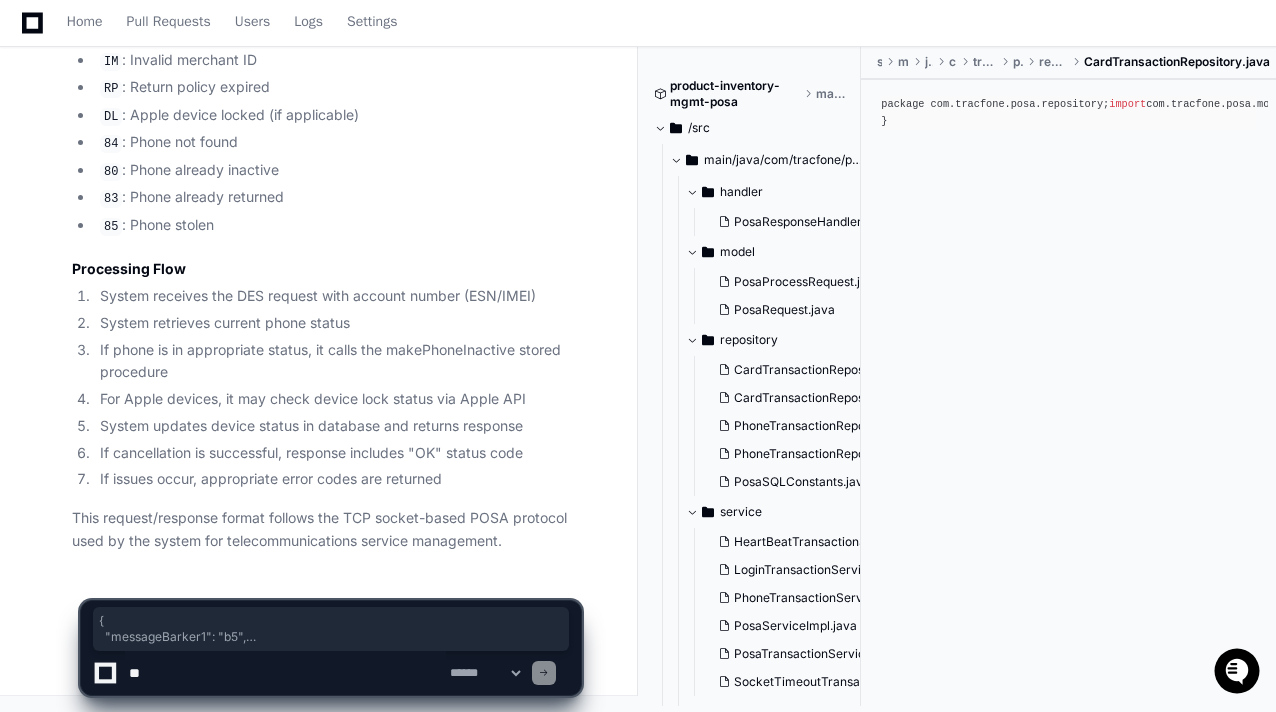 click 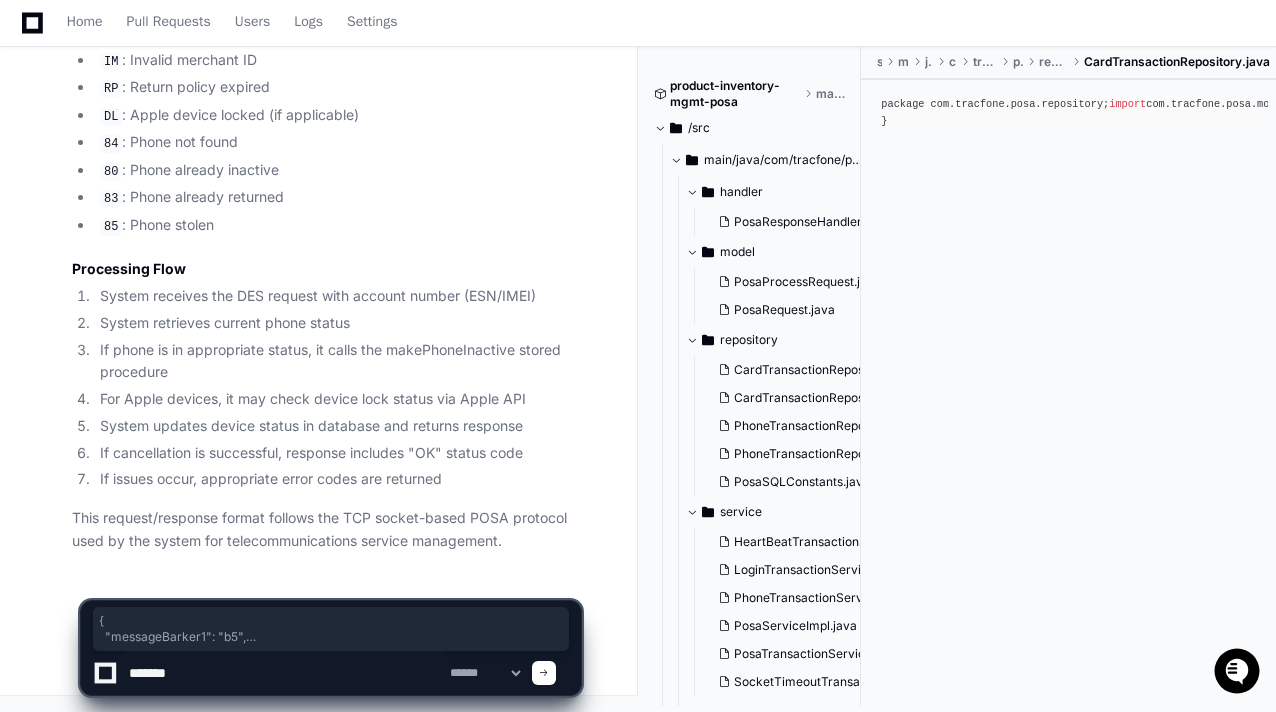 type on "********" 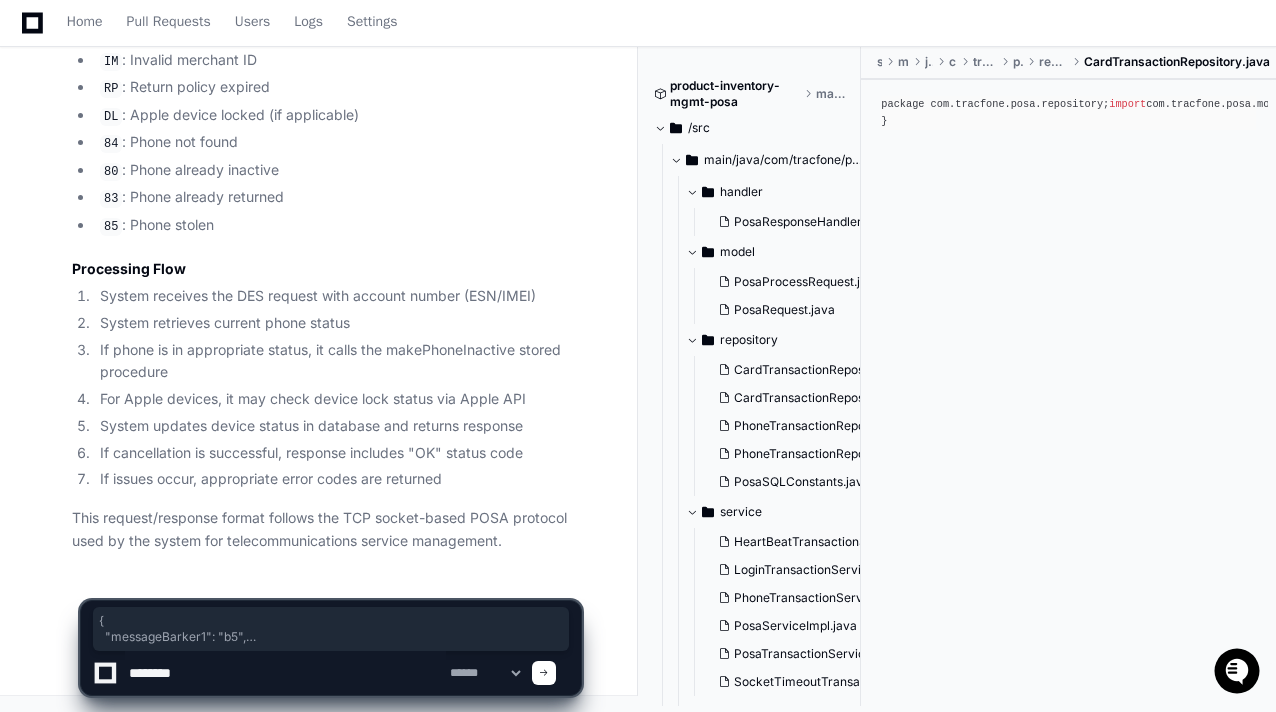 type 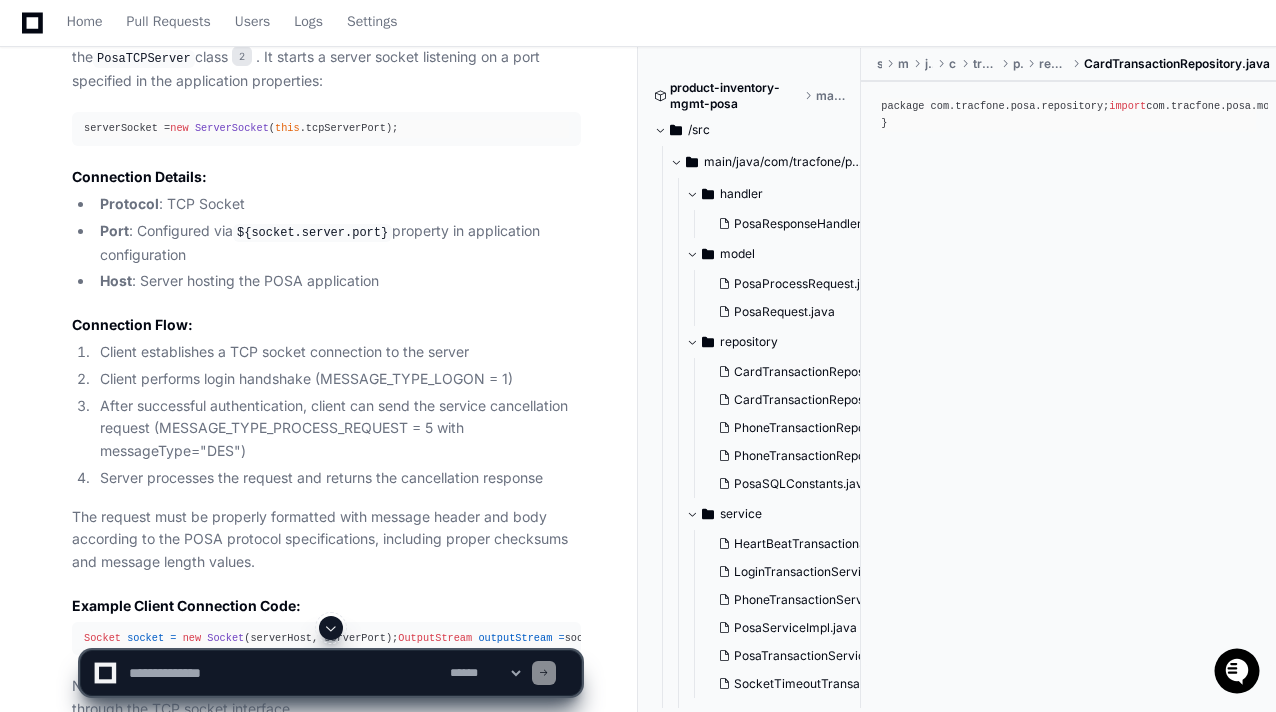 scroll, scrollTop: 4647, scrollLeft: 0, axis: vertical 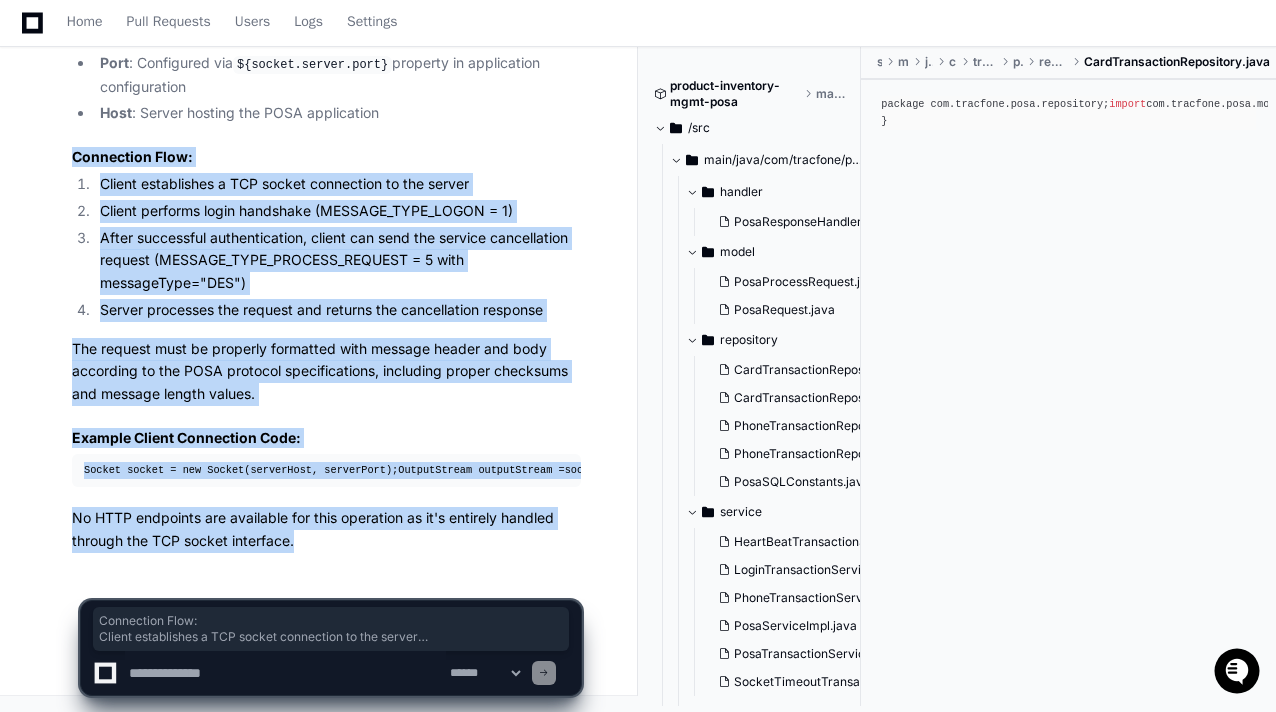 drag, startPoint x: 65, startPoint y: 73, endPoint x: 314, endPoint y: 549, distance: 537.1936 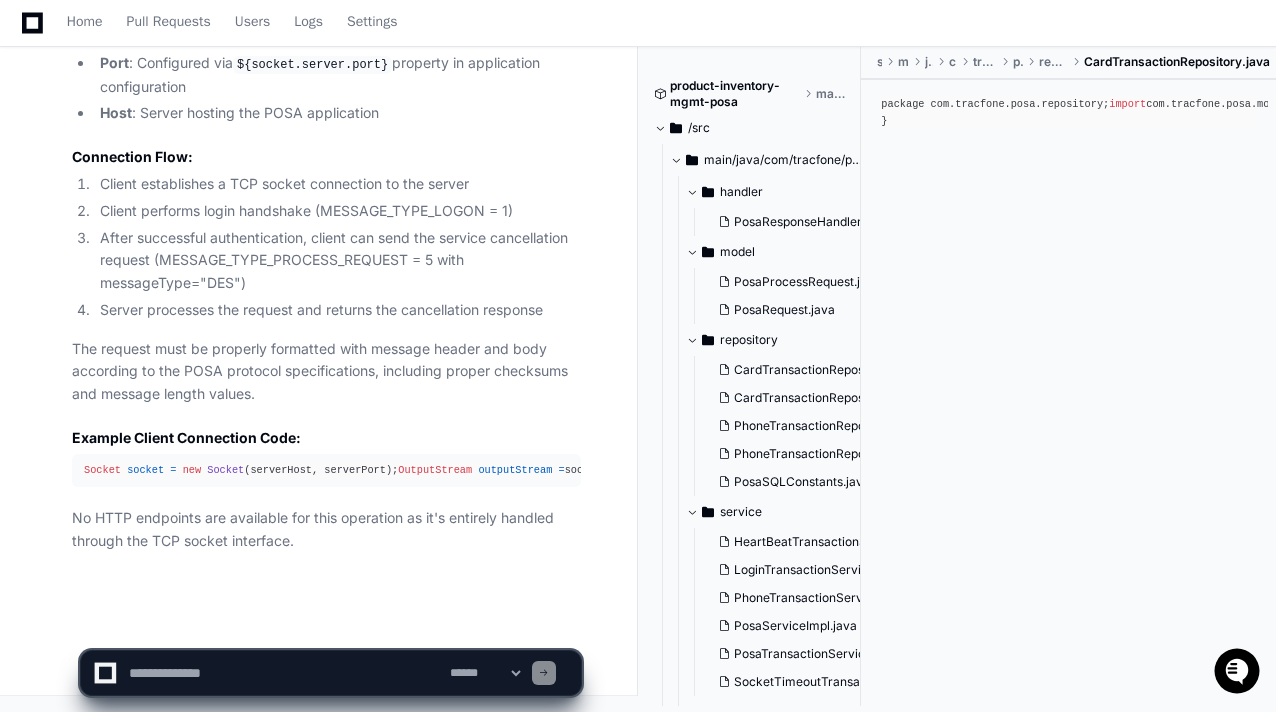 click on "package com.tracfone.posa.repository;
import  com.tracfone.posa.model.CardStatus;
import  com.tracfone.posa.model.CardTransactionStatus;
import  com.tracfone.posa.model.PosaProcessRequest;
public  interface CardTransactionRepository {
CardStatus  getCardStatus ( String  snpNumber) ;
CardTransactionStatus  makeCardActive ( String  snpNumber,PosaProcessRequest posaRequest, CardStatus cardStatus) ;
CardTransactionStatus  makeCardInactive ( String  snpNumber, PosaProcessRequest posaRequest, CardStatus cardStatus) ;
}" 